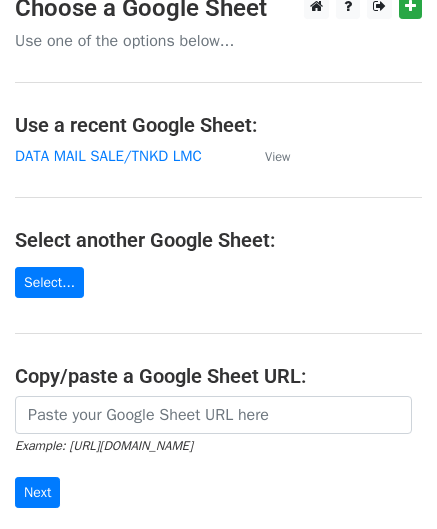 scroll, scrollTop: 0, scrollLeft: 0, axis: both 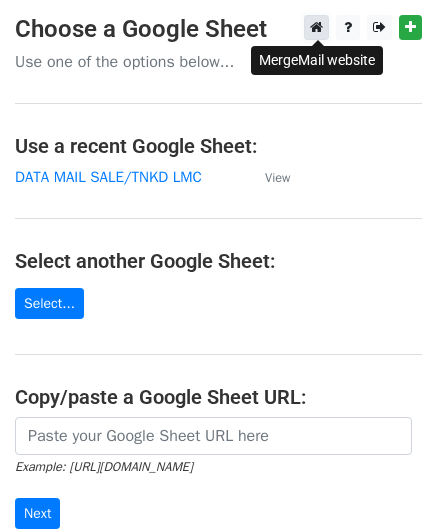 click at bounding box center (316, 27) 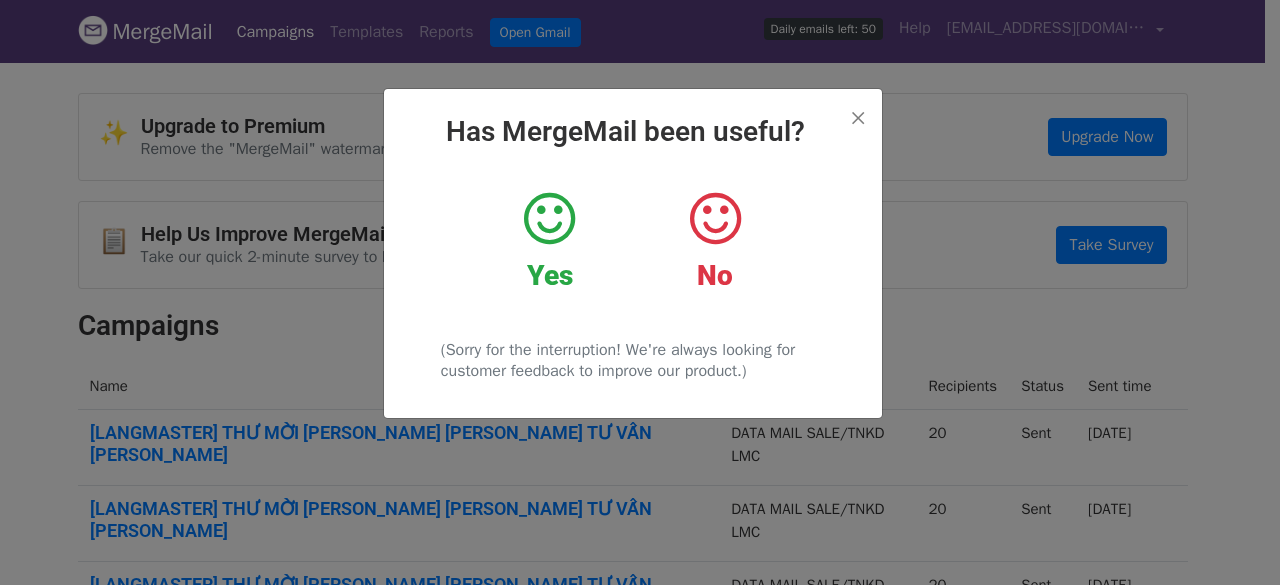 scroll, scrollTop: 0, scrollLeft: 0, axis: both 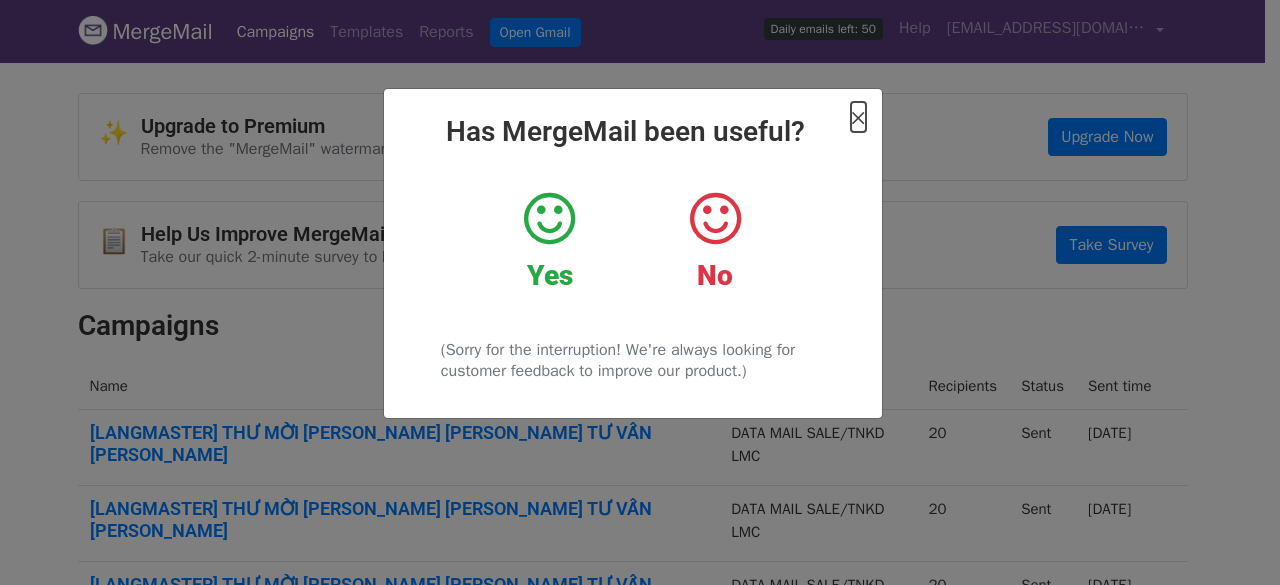 click on "×" at bounding box center [858, 117] 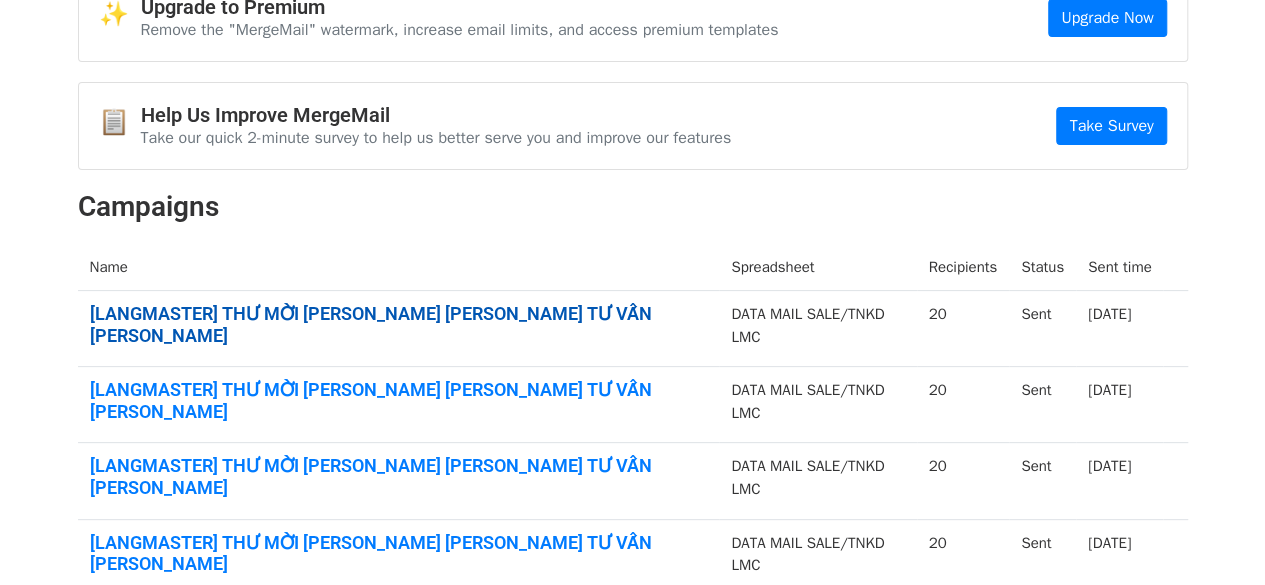 scroll, scrollTop: 0, scrollLeft: 0, axis: both 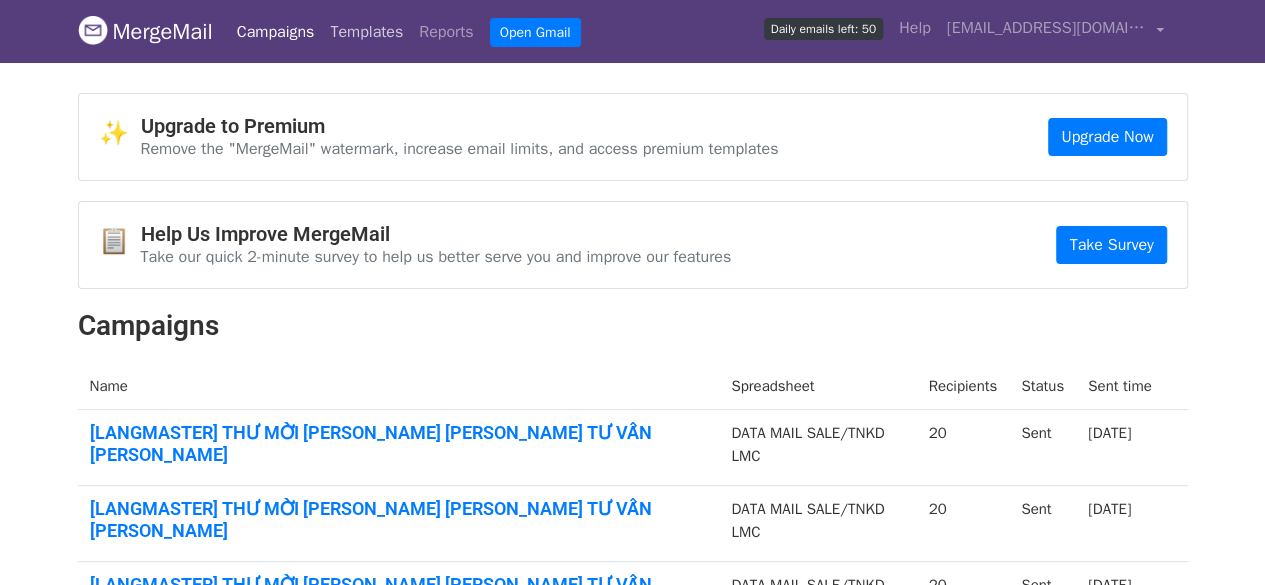 click on "Templates" at bounding box center (366, 32) 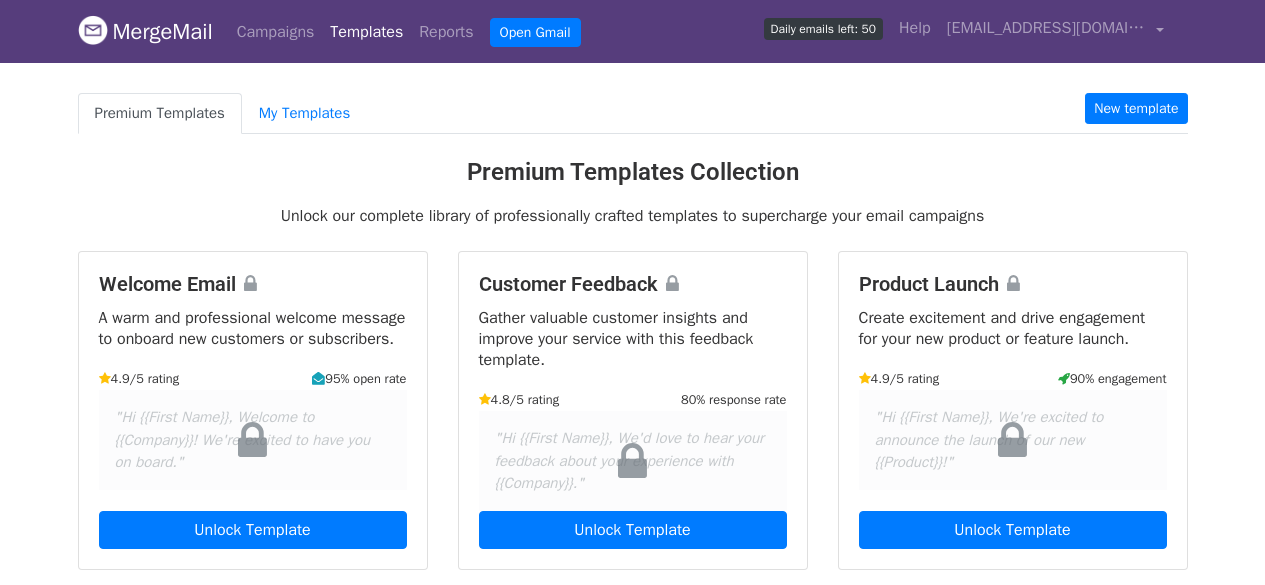 scroll, scrollTop: 0, scrollLeft: 0, axis: both 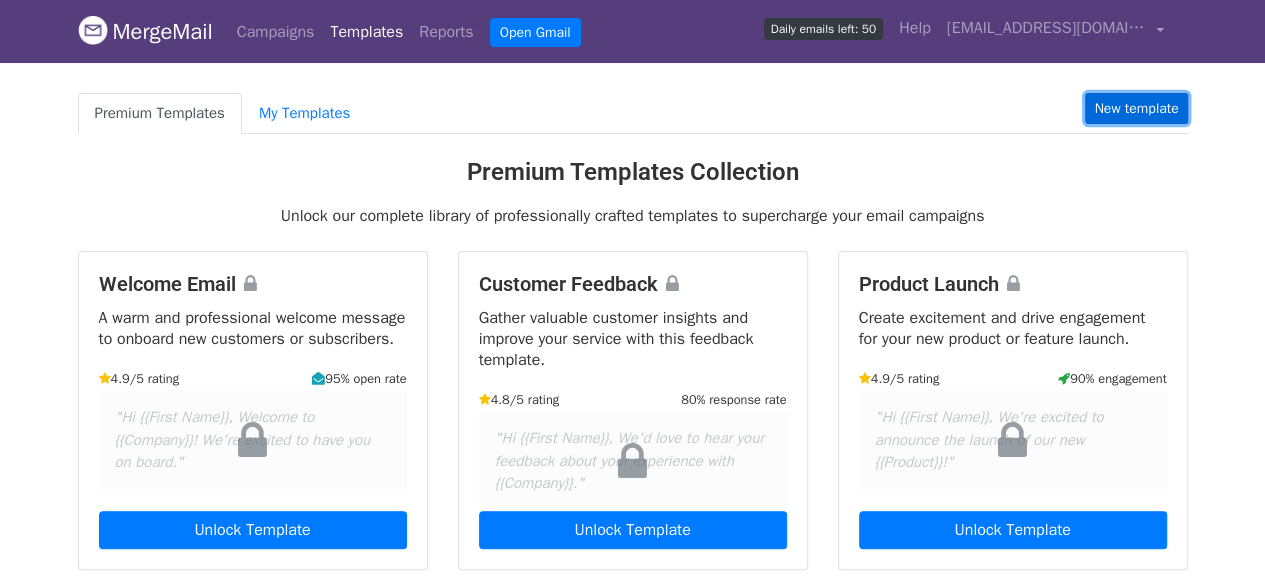 click on "New template" at bounding box center (1136, 108) 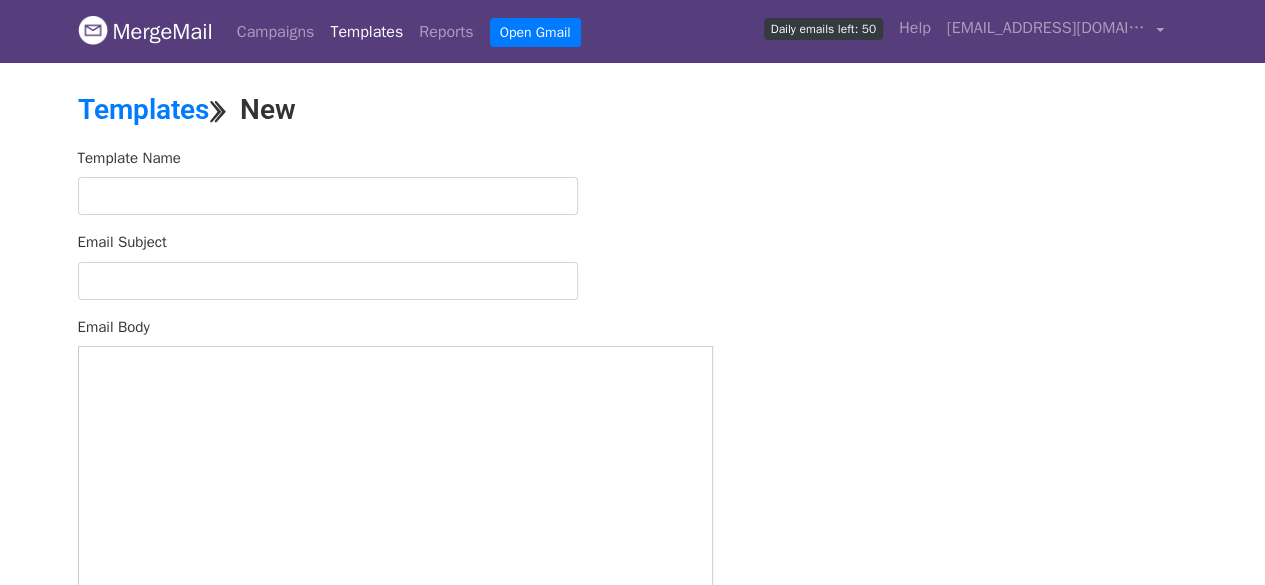 scroll, scrollTop: 0, scrollLeft: 0, axis: both 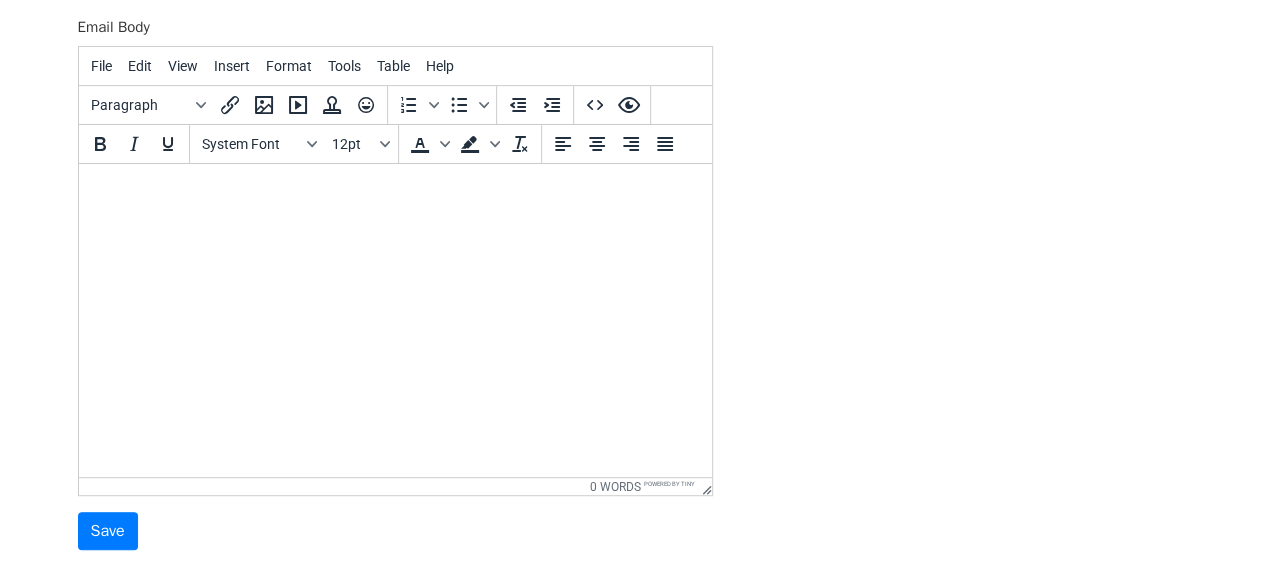 click at bounding box center (394, 191) 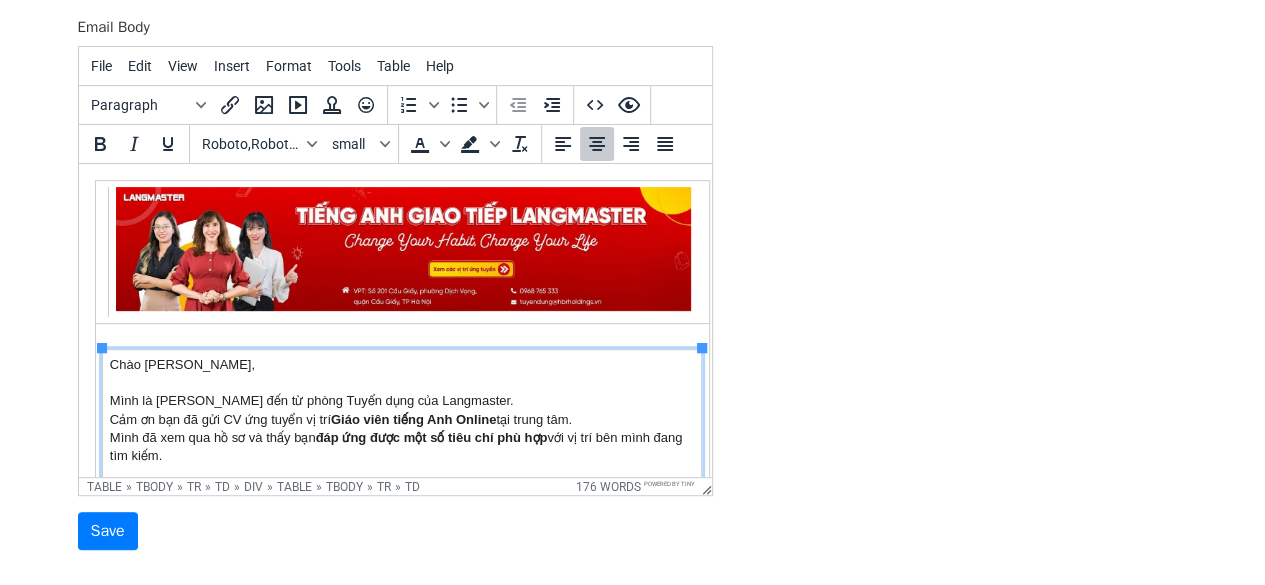 scroll, scrollTop: 100, scrollLeft: 0, axis: vertical 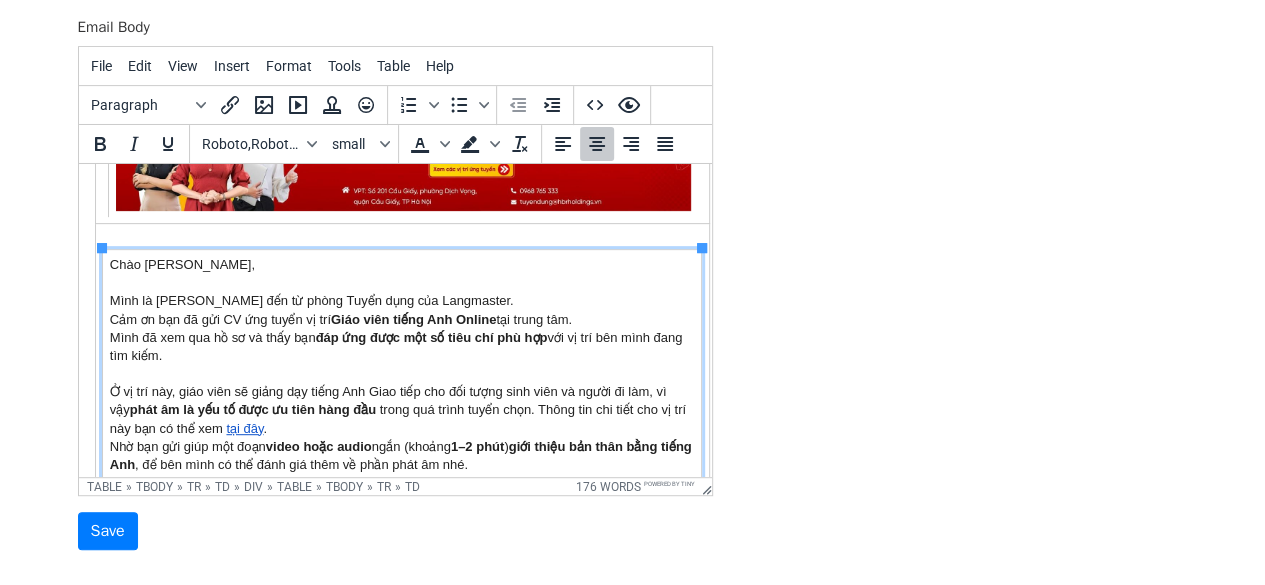 drag, startPoint x: 276, startPoint y: 262, endPoint x: 144, endPoint y: 268, distance: 132.13629 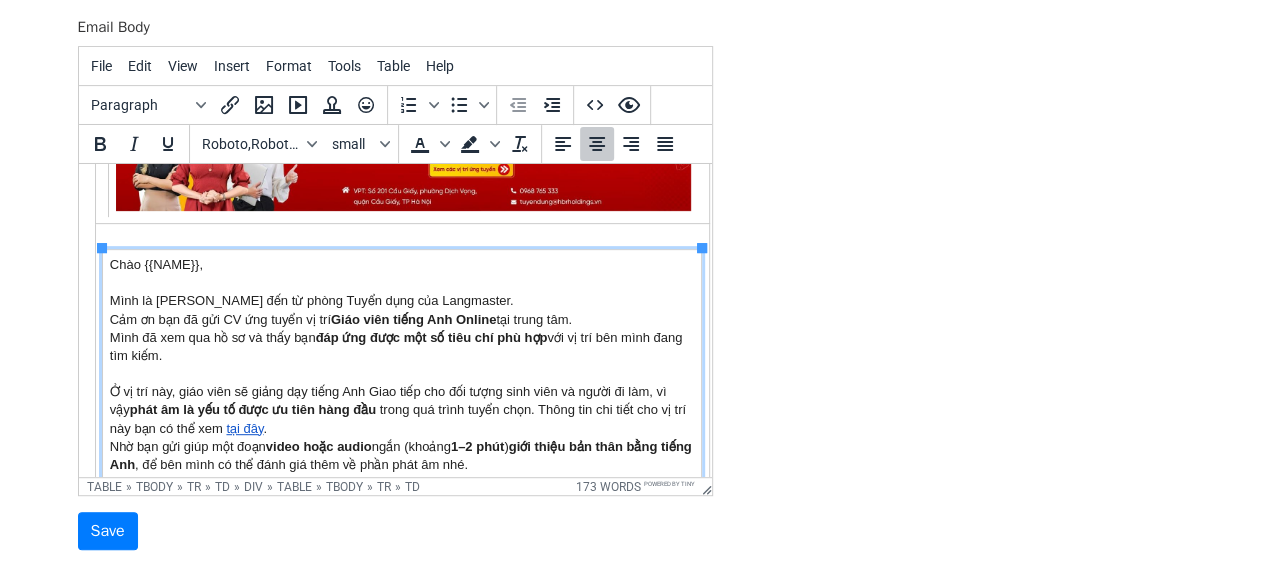 scroll, scrollTop: 200, scrollLeft: 0, axis: vertical 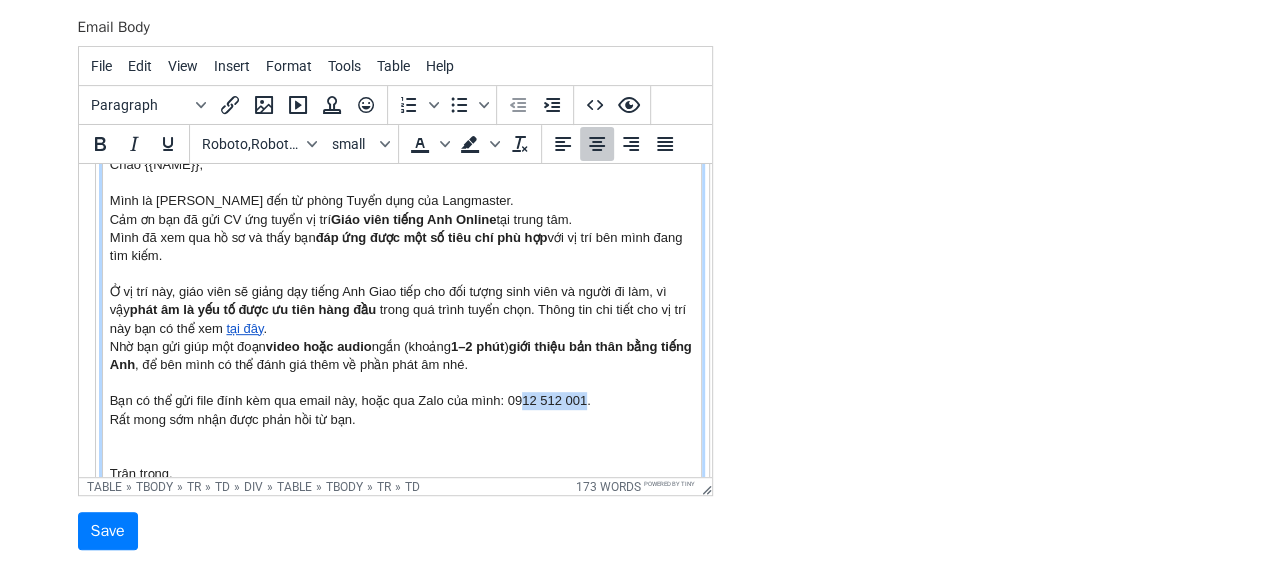 drag, startPoint x: 551, startPoint y: 401, endPoint x: 584, endPoint y: 408, distance: 33.734257 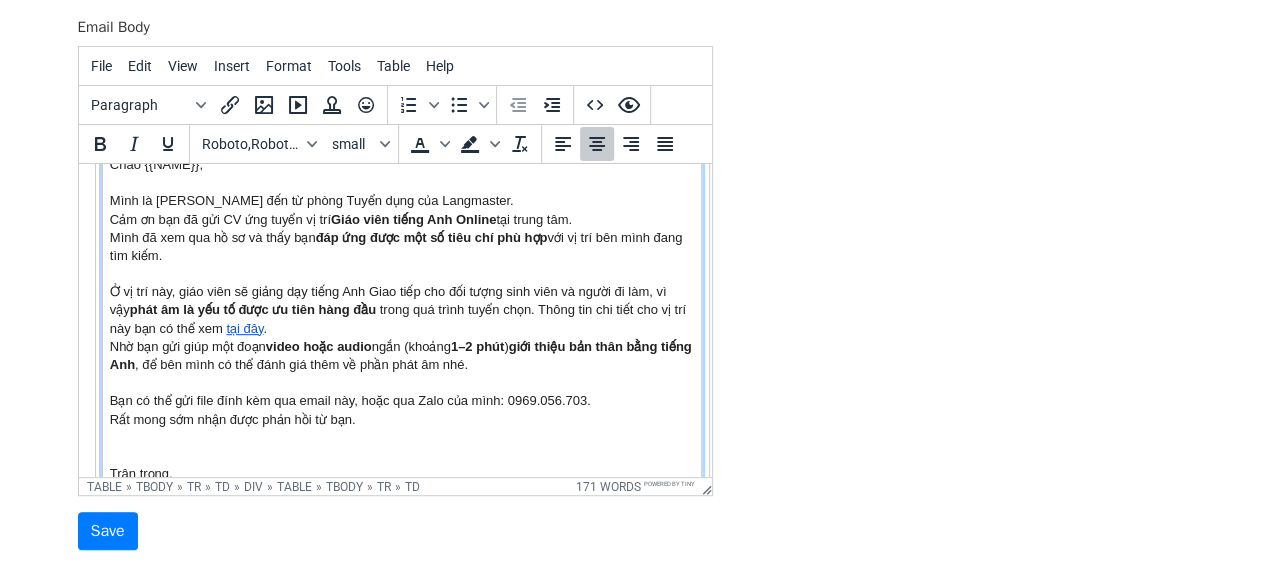 scroll, scrollTop: 100, scrollLeft: 0, axis: vertical 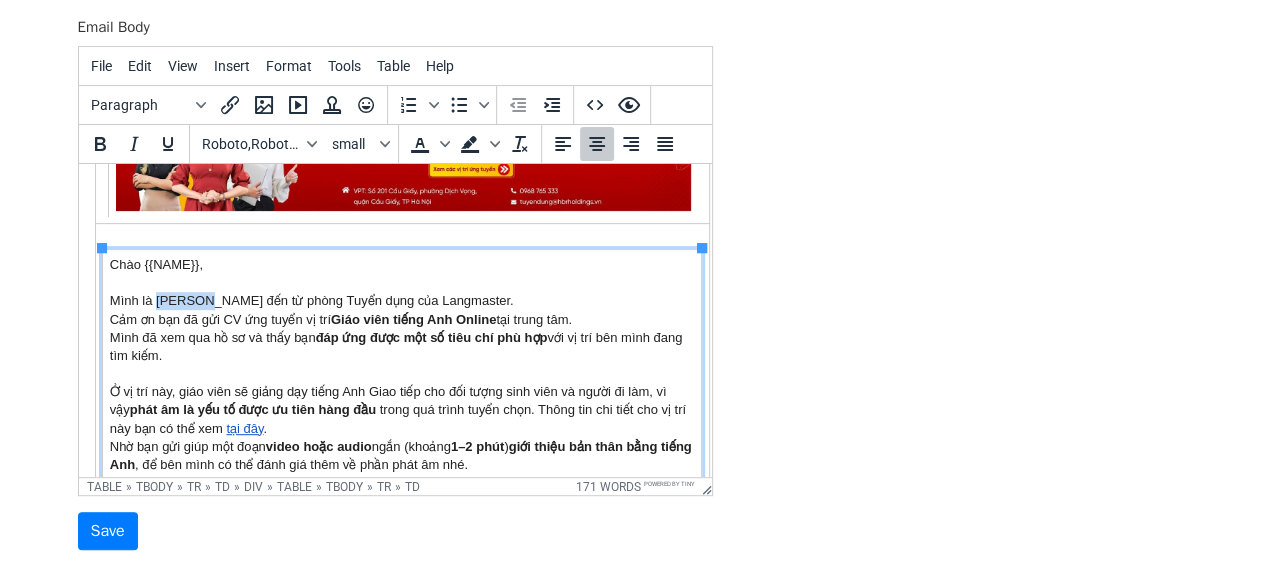 drag, startPoint x: 192, startPoint y: 298, endPoint x: 152, endPoint y: 300, distance: 40.04997 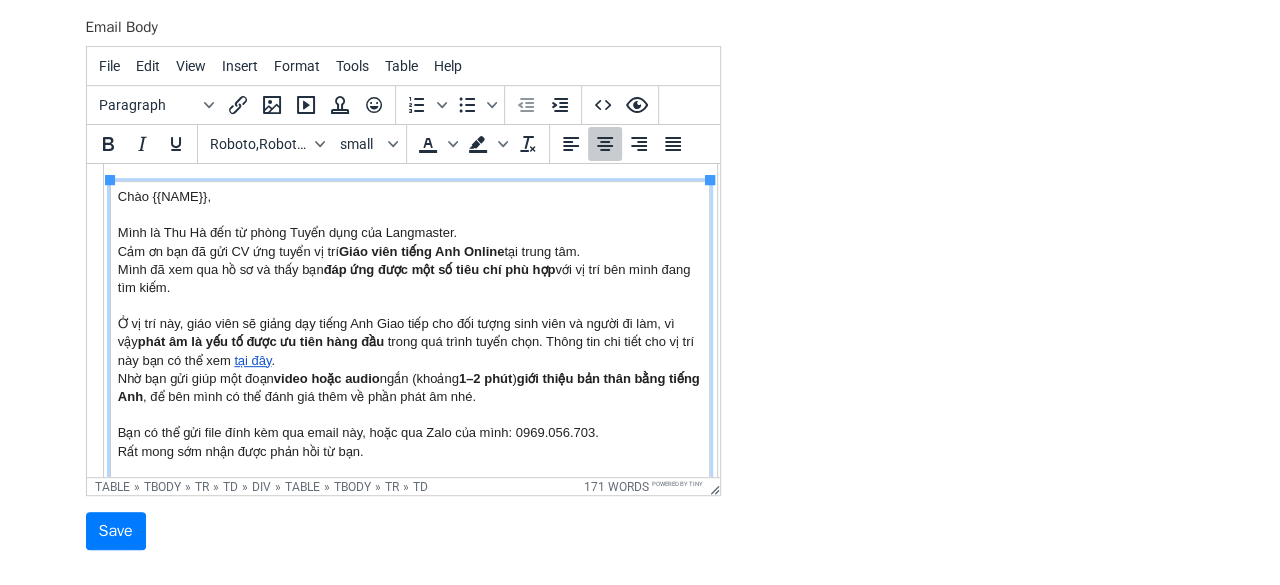 scroll, scrollTop: 200, scrollLeft: 0, axis: vertical 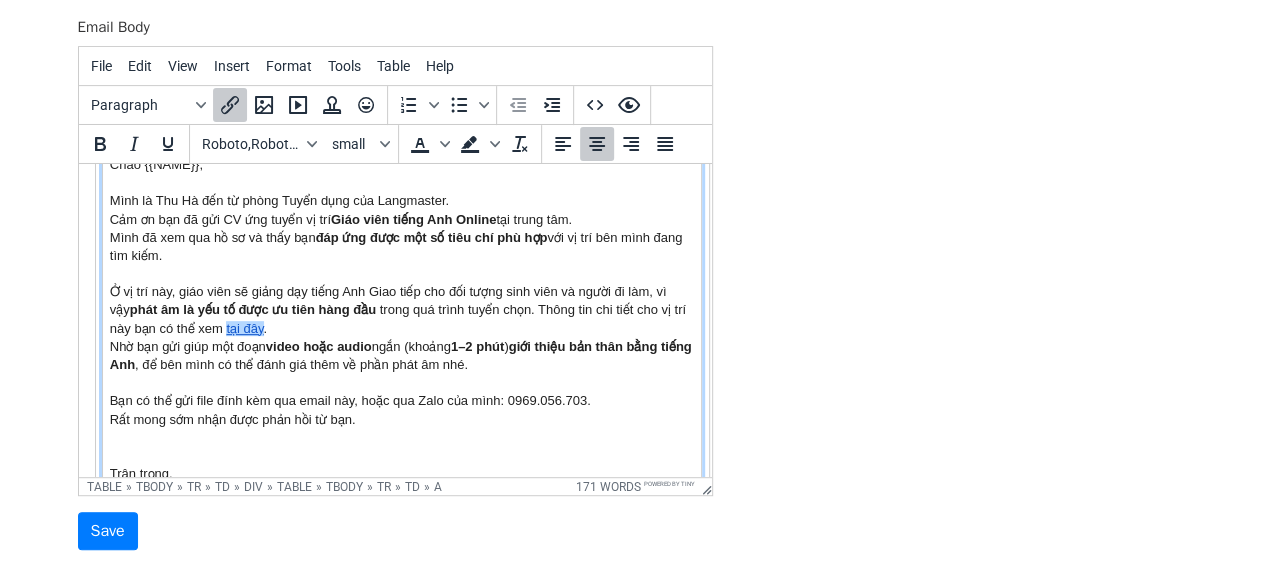 click on "tại đây" at bounding box center (243, 328) 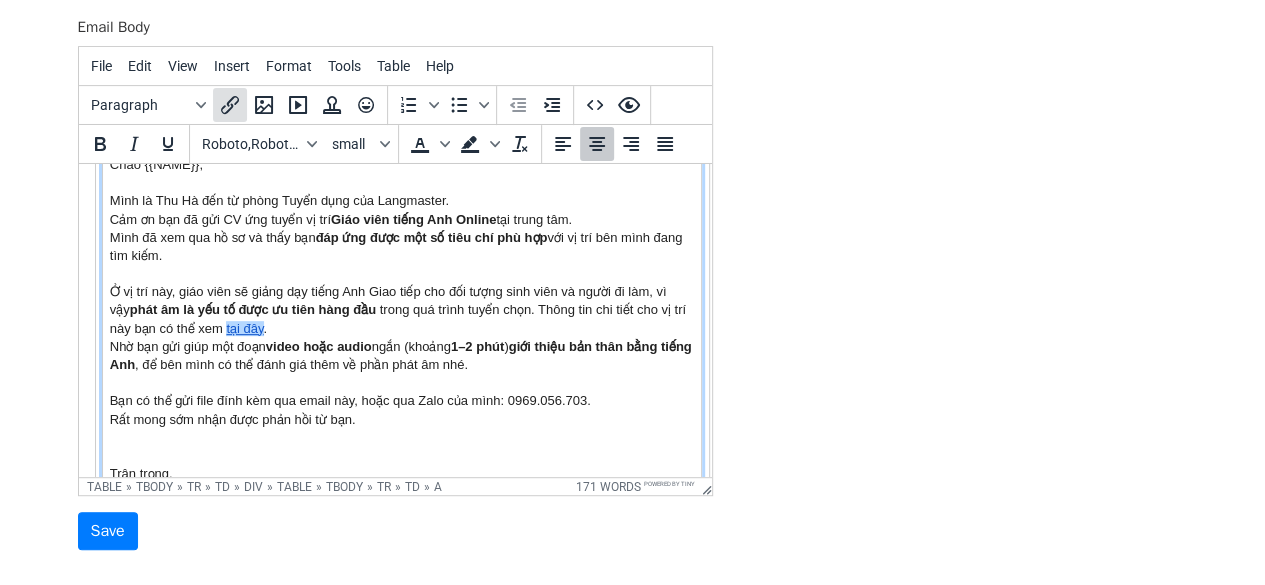 click 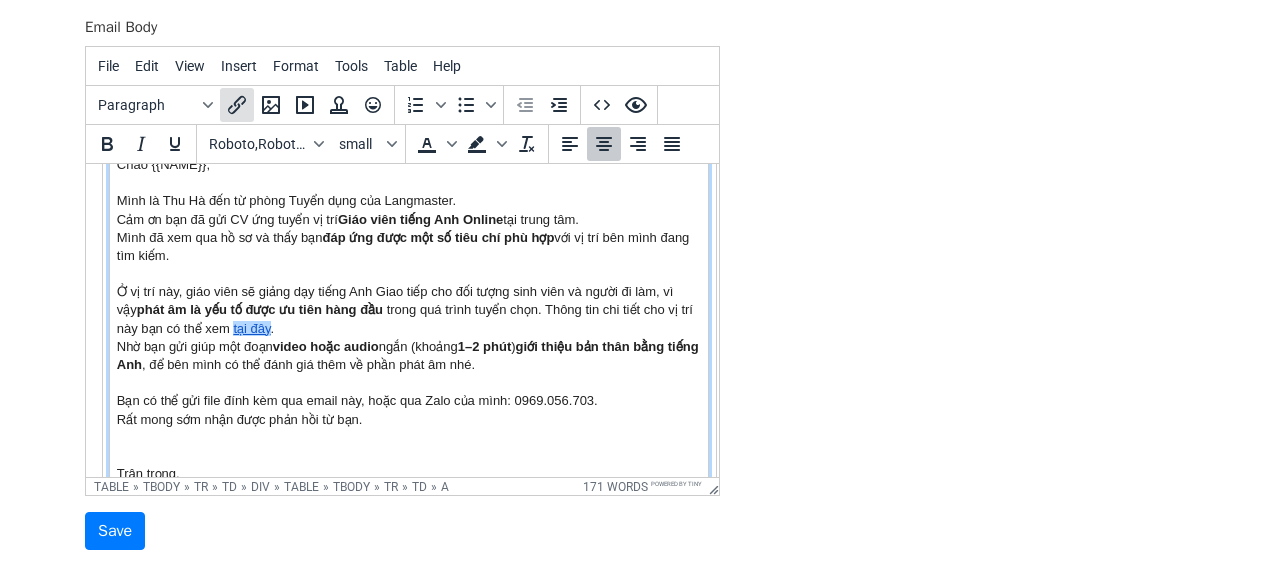 select on "_blank" 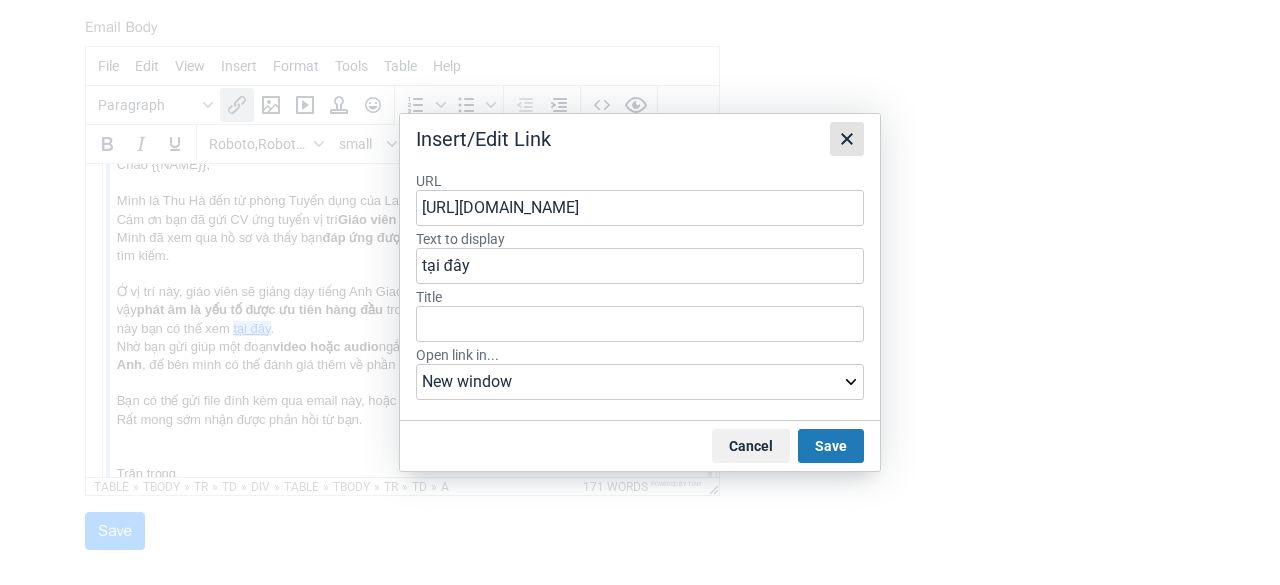 click 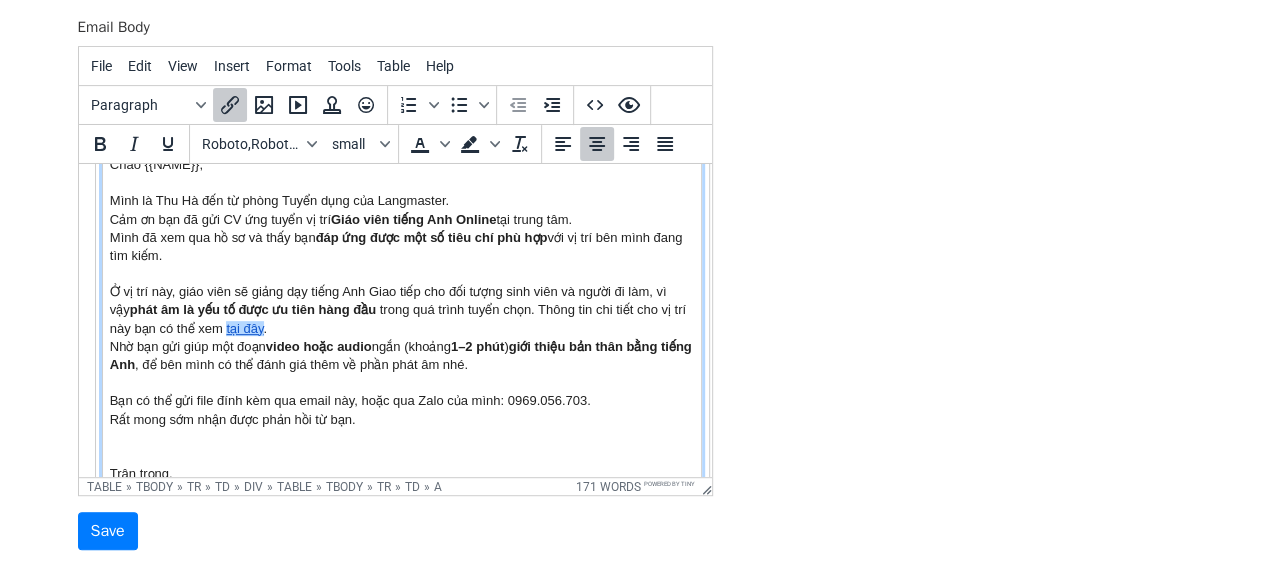 click on "tại đây" at bounding box center (243, 328) 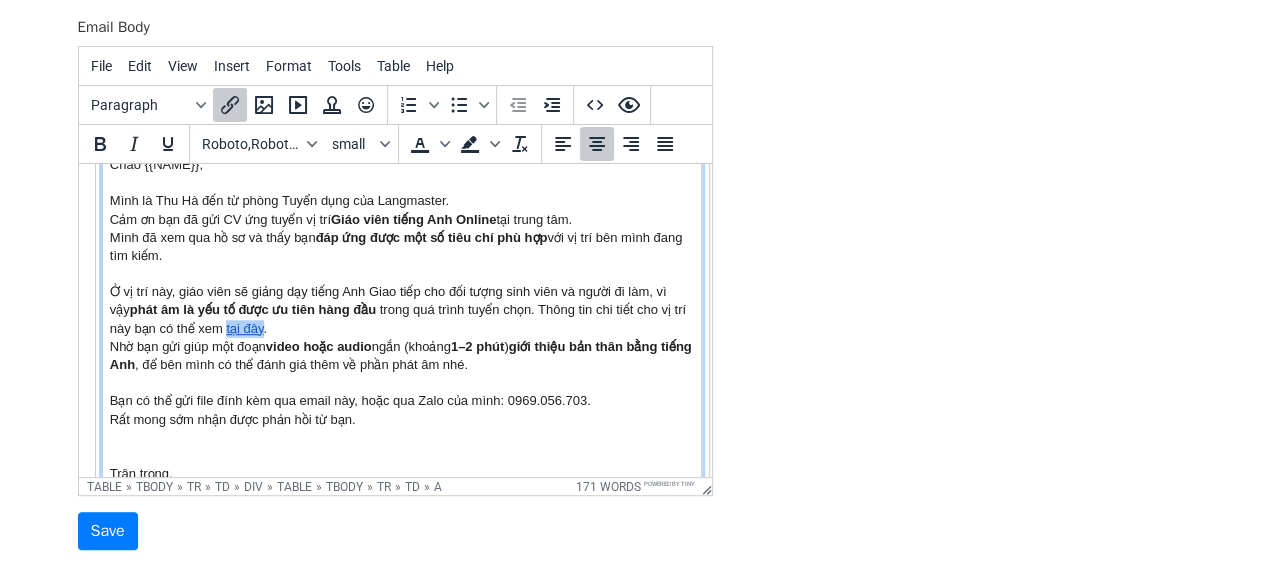 drag, startPoint x: 276, startPoint y: 324, endPoint x: 238, endPoint y: 326, distance: 38.052597 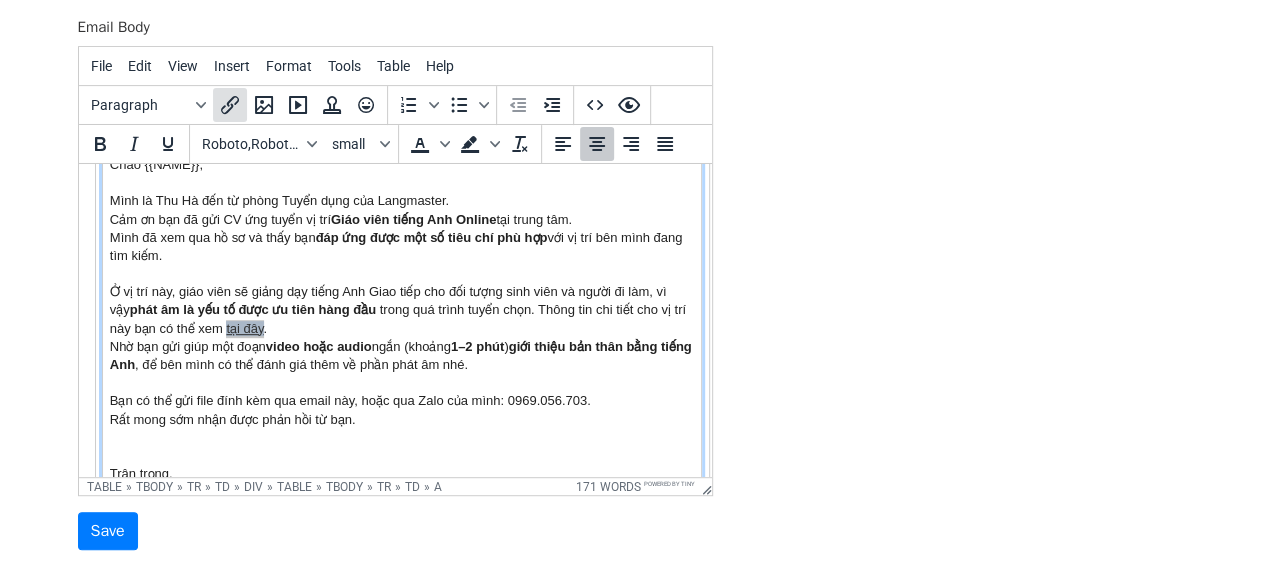 click 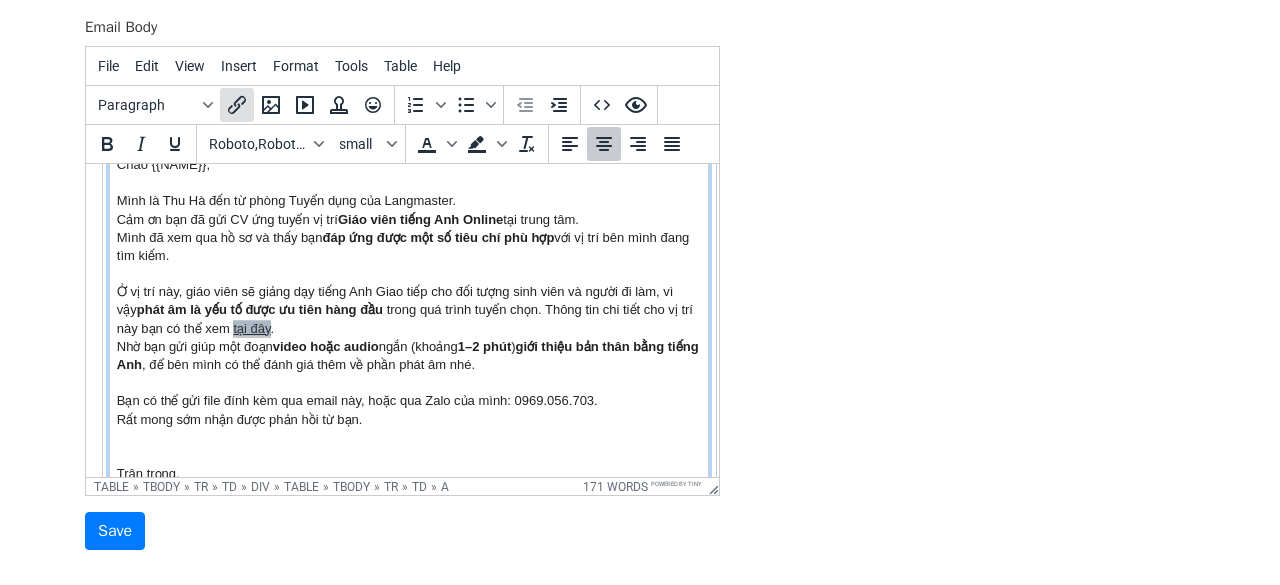 select on "_blank" 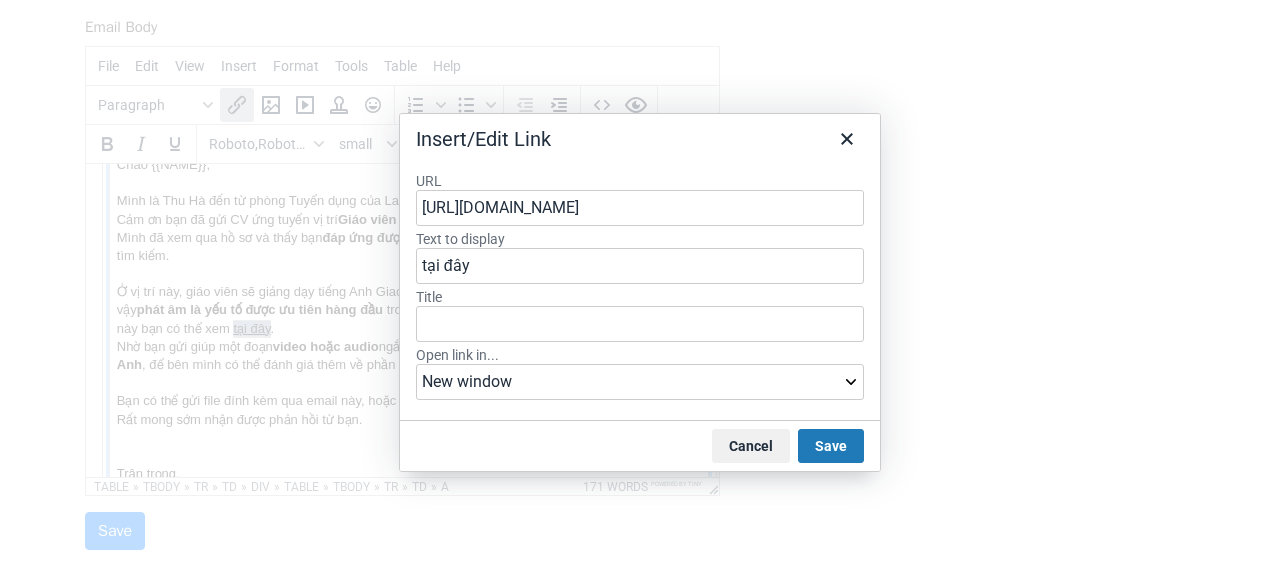 click on "https://e.maillll.com/email_links/b89b2b17-de1f-4df6-8f4f-921f1a60d2db/redirect" at bounding box center [640, 208] 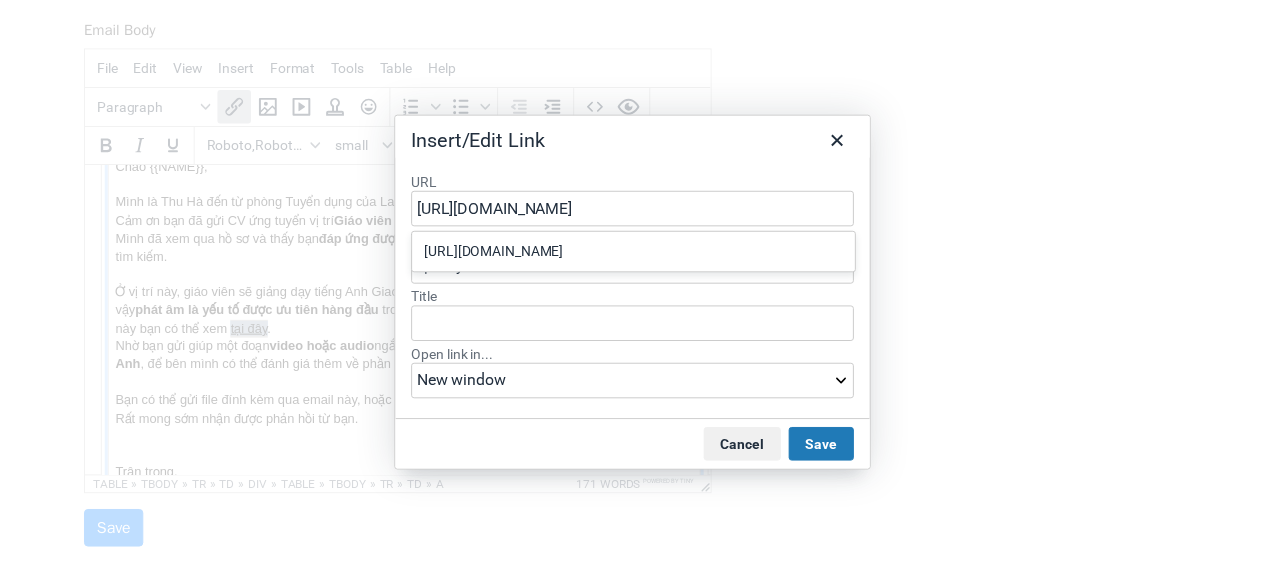 scroll, scrollTop: 0, scrollLeft: 335, axis: horizontal 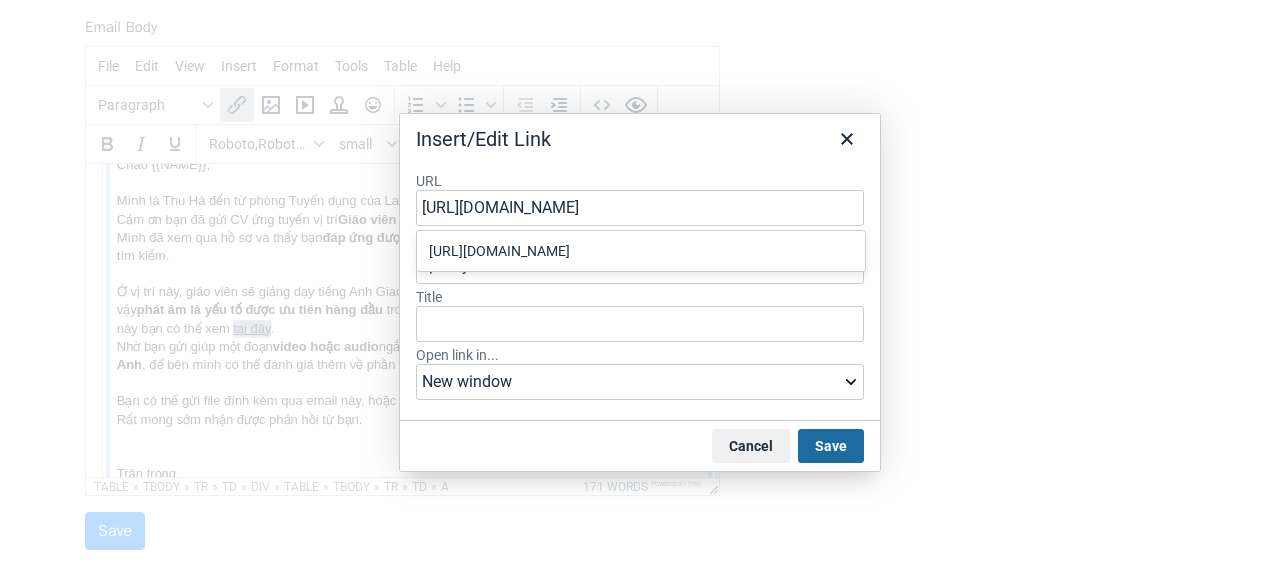 click on "Save" at bounding box center (831, 446) 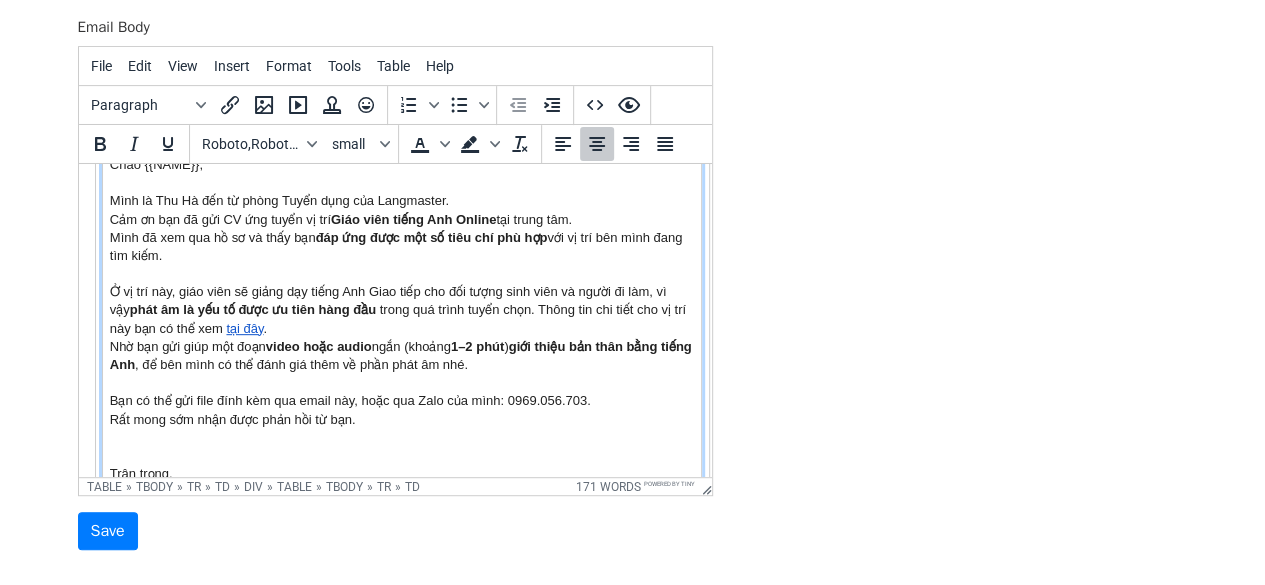 click on "Chào {{NAME}}, Mình là Thu Hà đến từ phòng Tuyển dụng của Langmaster. Cảm ơn bạn đã gửi CV ứng tuyển vị trí  Giáo viên tiếng Anh Online  tại trung tâm. Mình đã xem qua hồ sơ và thấy bạn  đáp ứng được một số tiêu chí phù hợp  với vị trí bên mình đang tìm kiếm. Ở vị trí này, giáo viên sẽ giảng dạy tiếng Anh Giao tiếp cho đối tượng sinh viên và người đi làm, vì vậy  phát âm là yếu tố được ưu tiên hàng đầu   trong quá trình tuyển chọn. Thông tin chi tiết cho vị trí này bạn có thể xem   tại đây . Nhờ bạn gửi giúp một đoạn  video hoặc audio  ngắn (khoảng  1–2 phút )  giới thiệu bản thân bằng tiếng Anh , để bên mình có thể đánh giá thêm về phần phát âm nhé. Bạn có thể gửi file đính kèm qua email này, hoặc qua Zalo của mình: 0969.056.703. Trân trọng," at bounding box center (401, 319) 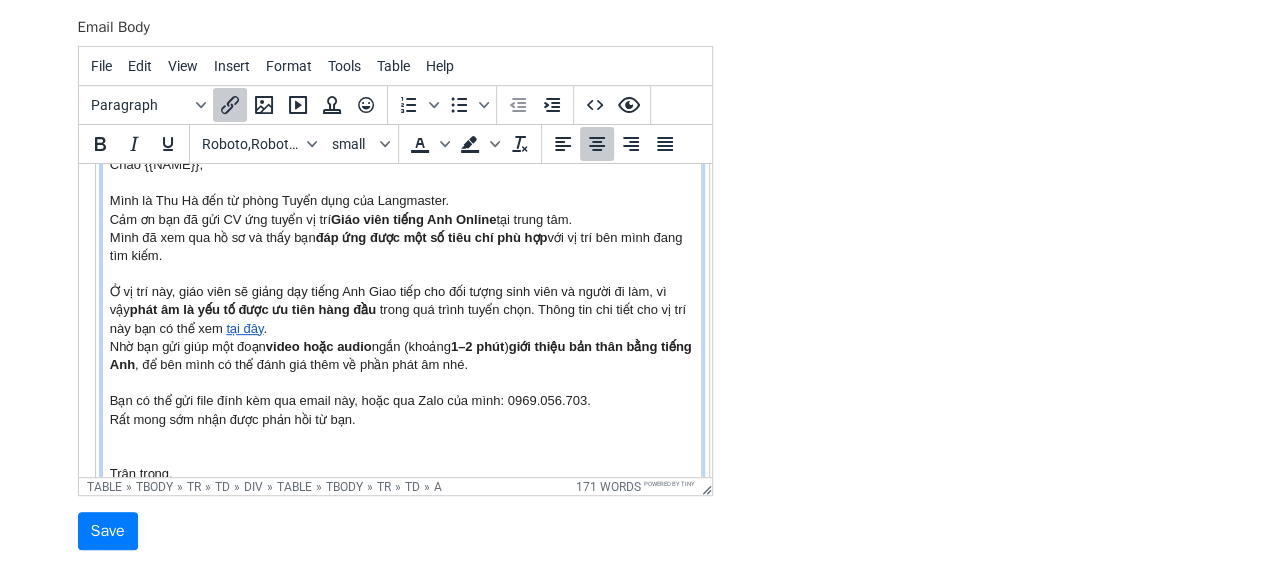 click on "Chào {{NAME}}, Mình là Thu Hà đến từ phòng Tuyển dụng của Langmaster. Cảm ơn bạn đã gửi CV ứng tuyển vị trí  Giáo viên tiếng Anh Online  tại trung tâm. Mình đã xem qua hồ sơ và thấy bạn  đáp ứng được một số tiêu chí phù hợp  với vị trí bên mình đang tìm kiếm. Ở vị trí này, giáo viên sẽ giảng dạy tiếng Anh Giao tiếp cho đối tượng sinh viên và người đi làm, vì vậy  phát âm là yếu tố được ưu tiên hàng đầu   trong quá trình tuyển chọn. Thông tin chi tiết cho vị trí này bạn có thể xem   tại đây . Nhờ bạn gửi giúp một đoạn  video hoặc audio  ngắn (khoảng  1–2 phút )  giới thiệu bản thân bằng tiếng Anh , để bên mình có thể đánh giá thêm về phần phát âm nhé. Bạn có thể gửi file đính kèm qua email này, hoặc qua Zalo của mình: 0969.056.703. Trân trọng," at bounding box center (401, 319) 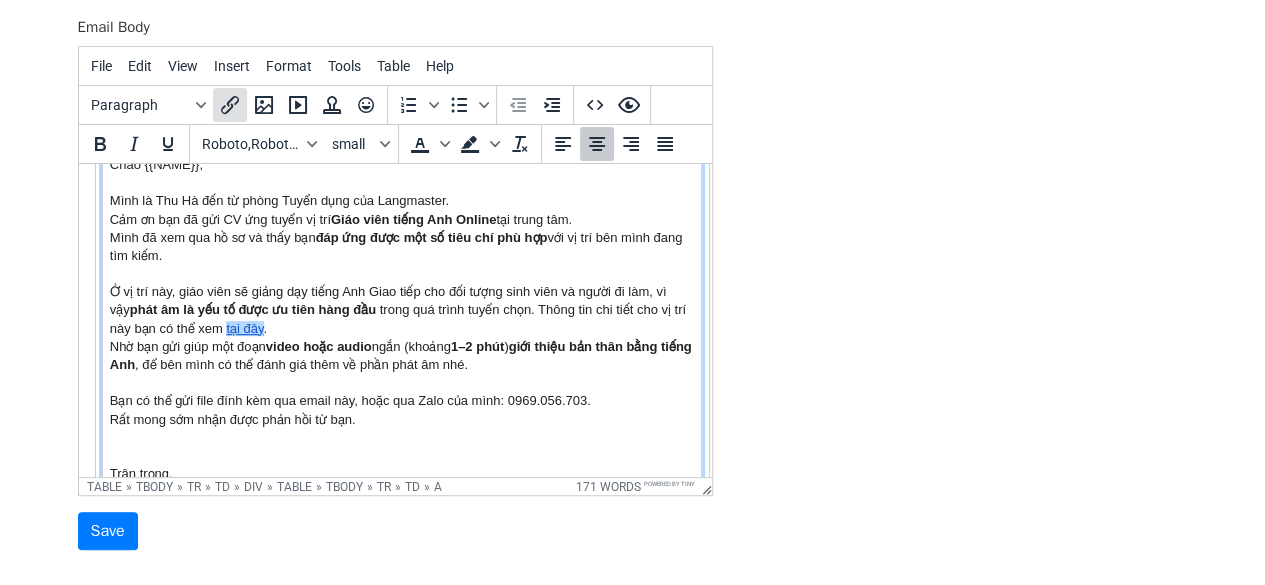 click 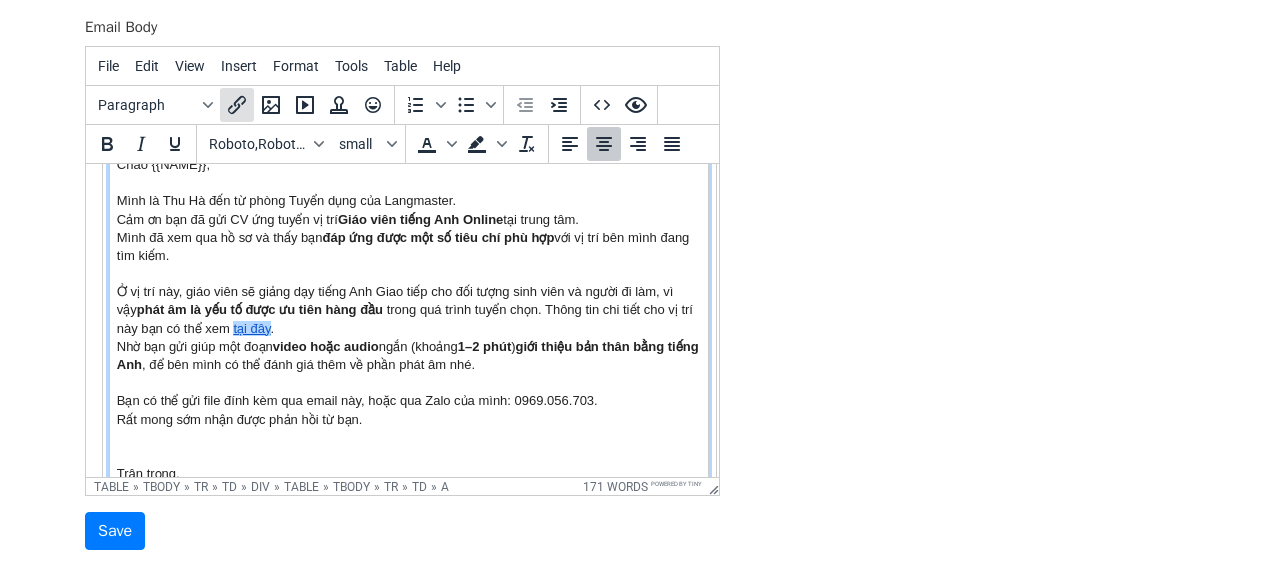 select on "_blank" 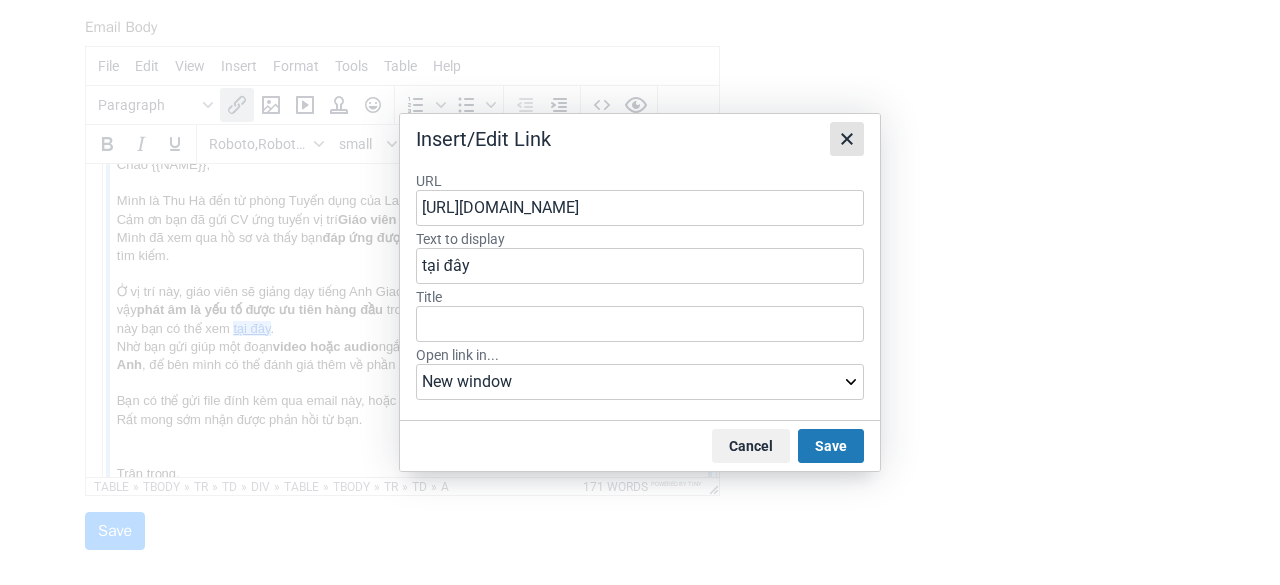 click 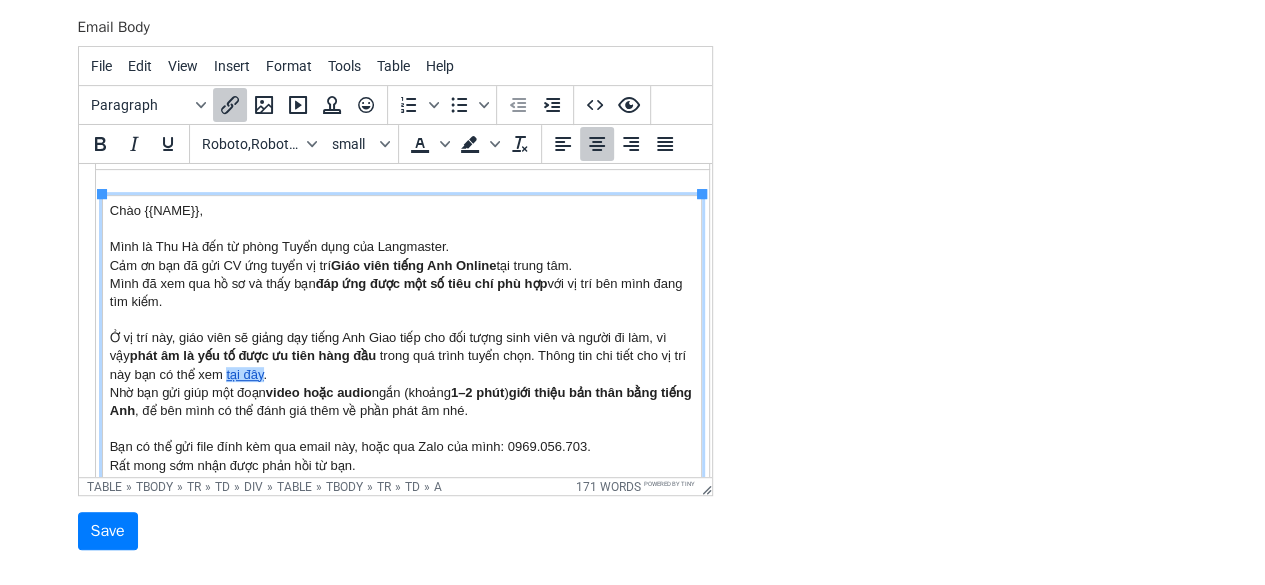 scroll, scrollTop: 200, scrollLeft: 0, axis: vertical 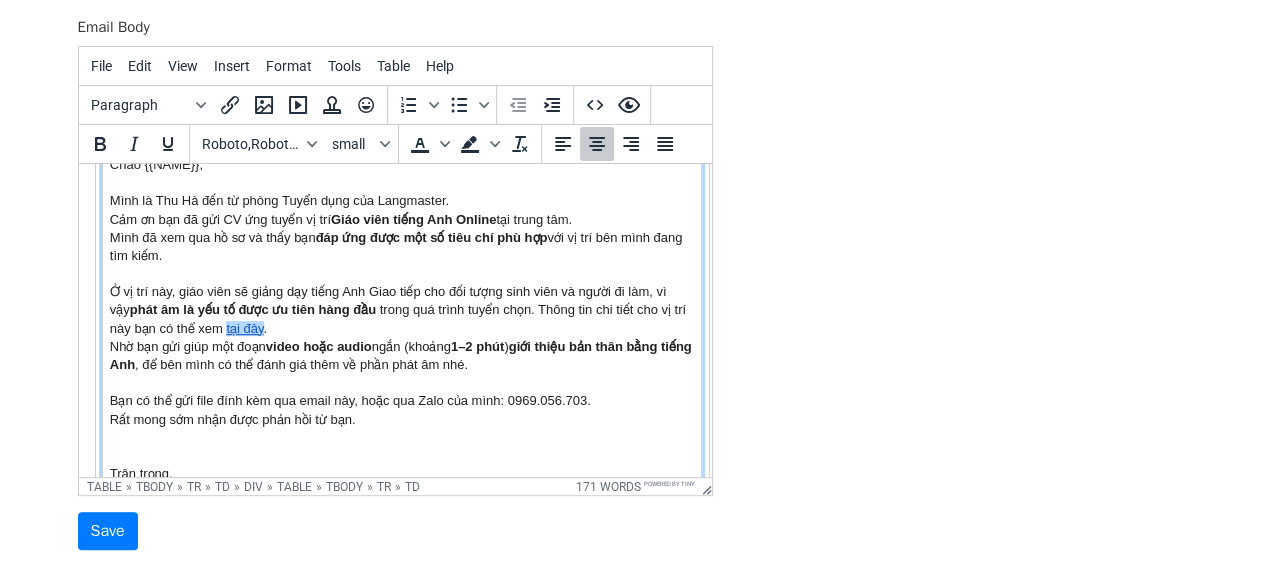 click on "Chào {{NAME}}, Mình là Thu Hà đến từ phòng Tuyển dụng của Langmaster. Cảm ơn bạn đã gửi CV ứng tuyển vị trí  Giáo viên tiếng Anh Online  tại trung tâm. Mình đã xem qua hồ sơ và thấy bạn  đáp ứng được một số tiêu chí phù hợp  với vị trí bên mình đang tìm kiếm. Ở vị trí này, giáo viên sẽ giảng dạy tiếng Anh Giao tiếp cho đối tượng sinh viên và người đi làm, vì vậy  phát âm là yếu tố được ưu tiên hàng đầu   trong quá trình tuyển chọn. Thông tin chi tiết cho vị trí này bạn có thể xem   tại đây . Nhờ bạn gửi giúp một đoạn  video hoặc audio  ngắn (khoảng  1–2 phút )  giới thiệu bản thân bằng tiếng Anh , để bên mình có thể đánh giá thêm về phần phát âm nhé. Bạn có thể gửi file đính kèm qua email này, hoặc qua Zalo của mình: 0969.056.703. Trân trọng," at bounding box center [401, 319] 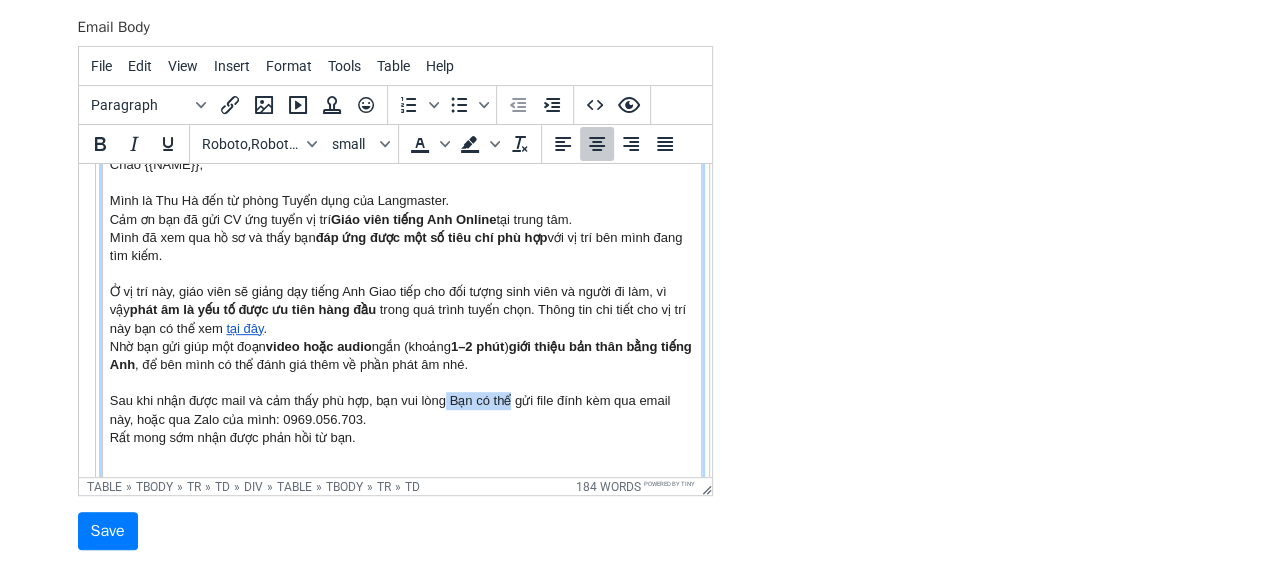 drag, startPoint x: 515, startPoint y: 399, endPoint x: 445, endPoint y: 401, distance: 70.028564 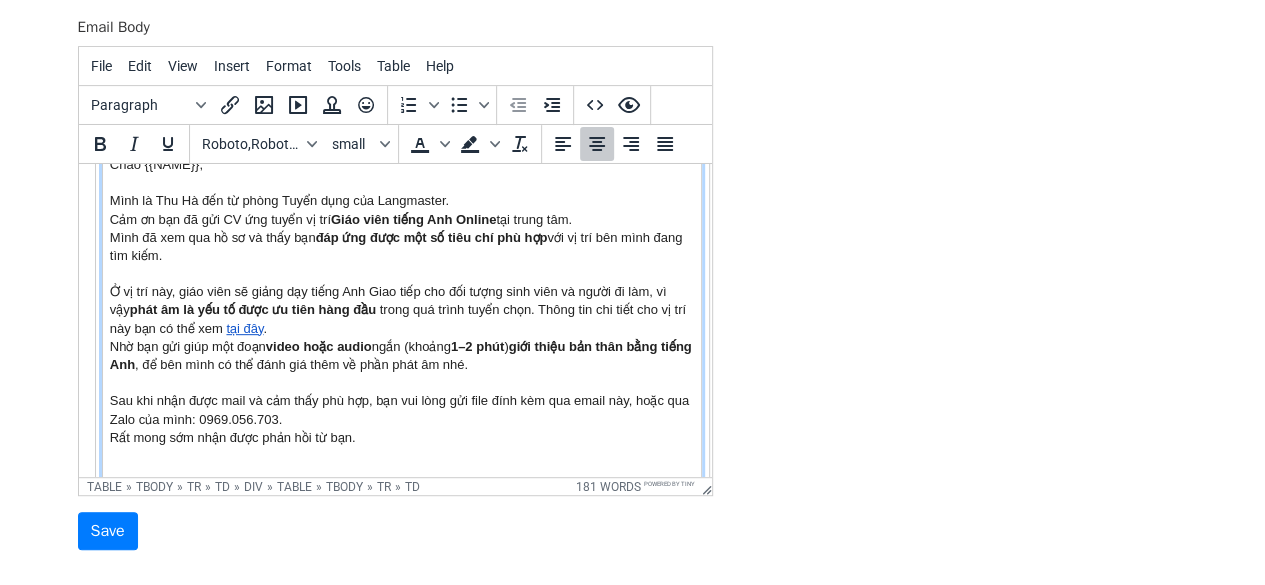 click on "Chào {{NAME}}, Mình là Thu Hà đến từ phòng Tuyển dụng của Langmaster. Cảm ơn bạn đã gửi CV ứng tuyển vị trí  Giáo viên tiếng Anh Online  tại trung tâm. Mình đã xem qua hồ sơ và thấy bạn  đáp ứng được một số tiêu chí phù hợp  với vị trí bên mình đang tìm kiếm. Ở vị trí này, giáo viên sẽ giảng dạy tiếng Anh Giao tiếp cho đối tượng sinh viên và người đi làm, vì vậy  phát âm là yếu tố được ưu tiên hàng đầu   trong quá trình tuyển chọn. Thông tin chi tiết cho vị trí này bạn có thể xem   tại đây . Nhờ bạn gửi giúp một đoạn  video hoặc audio  ngắn (khoảng  1–2 phút )  giới thiệu bản thân bằng tiếng Anh , để bên mình có thể đánh giá thêm về phần phát âm nhé. Rất mong sớm nhận được phản hồi từ bạn. Trân trọng," at bounding box center (401, 328) 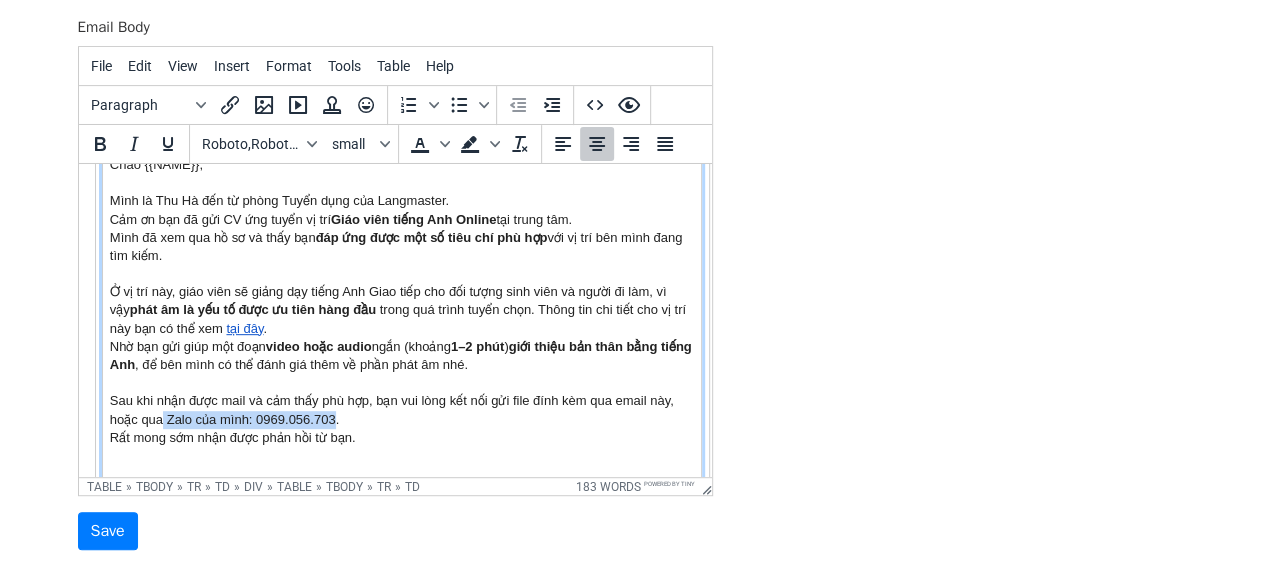drag, startPoint x: 162, startPoint y: 413, endPoint x: 332, endPoint y: 415, distance: 170.01176 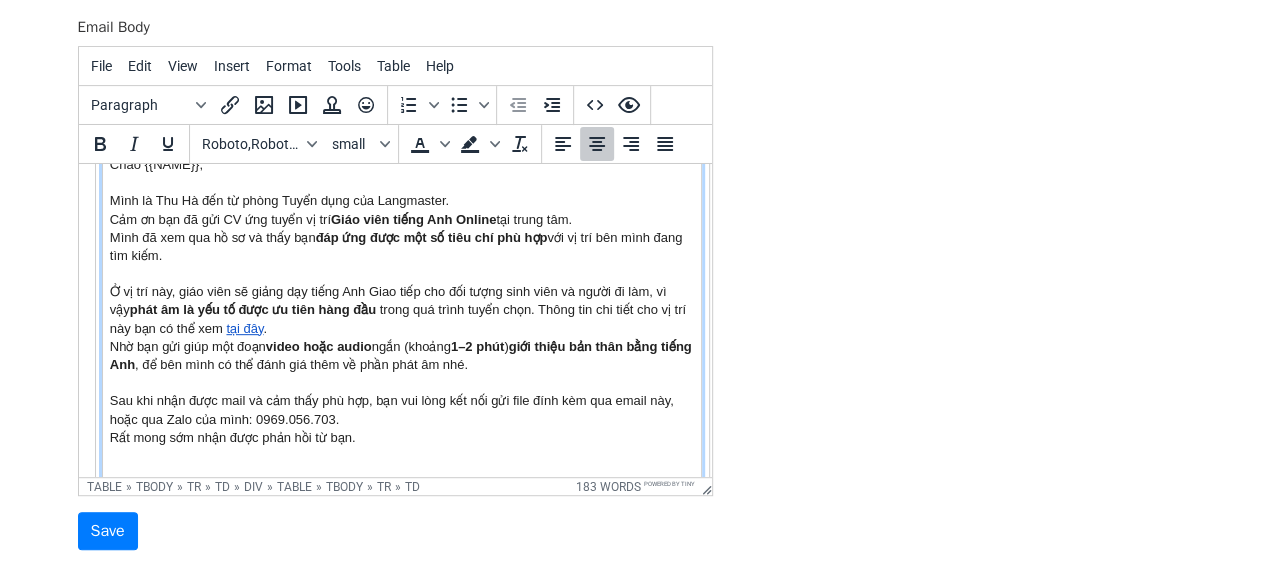 click on "Chào {{NAME}}, Mình là Thu Hà đến từ phòng Tuyển dụng của Langmaster. Cảm ơn bạn đã gửi CV ứng tuyển vị trí  Giáo viên tiếng Anh Online  tại trung tâm. Mình đã xem qua hồ sơ và thấy bạn  đáp ứng được một số tiêu chí phù hợp  với vị trí bên mình đang tìm kiếm. Ở vị trí này, giáo viên sẽ giảng dạy tiếng Anh Giao tiếp cho đối tượng sinh viên và người đi làm, vì vậy  phát âm là yếu tố được ưu tiên hàng đầu   trong quá trình tuyển chọn. Thông tin chi tiết cho vị trí này bạn có thể xem   tại đây . Nhờ bạn gửi giúp một đoạn  video hoặc audio  ngắn (khoảng  1–2 phút )  giới thiệu bản thân bằng tiếng Anh , để bên mình có thể đánh giá thêm về phần phát âm nhé. Rất mong sớm nhận được phản hồi từ bạn. Trân trọng," at bounding box center (401, 328) 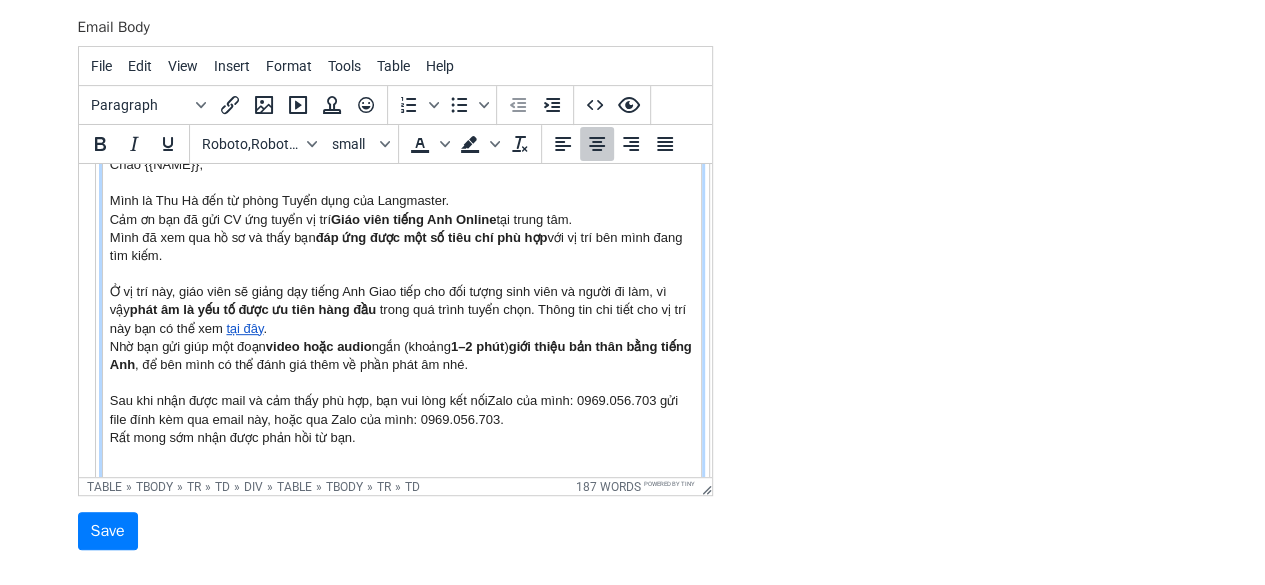 click on "Chào {{NAME}}, Mình là Thu Hà đến từ phòng Tuyển dụng của Langmaster. Cảm ơn bạn đã gửi CV ứng tuyển vị trí  Giáo viên tiếng Anh Online  tại trung tâm. Mình đã xem qua hồ sơ và thấy bạn  đáp ứng được một số tiêu chí phù hợp  với vị trí bên mình đang tìm kiếm. Ở vị trí này, giáo viên sẽ giảng dạy tiếng Anh Giao tiếp cho đối tượng sinh viên và người đi làm, vì vậy  phát âm là yếu tố được ưu tiên hàng đầu   trong quá trình tuyển chọn. Thông tin chi tiết cho vị trí này bạn có thể xem   tại đây . Nhờ bạn gửi giúp một đoạn  video hoặc audio  ngắn (khoảng  1–2 phút )  giới thiệu bản thân bằng tiếng Anh , để bên mình có thể đánh giá thêm về phần phát âm nhé. Sau khi nhận được mail và cảm thấy phù hợp, bạn vui lòng kết nối  Rất mong sớm nhận được phản hồi từ bạn." at bounding box center [401, 328] 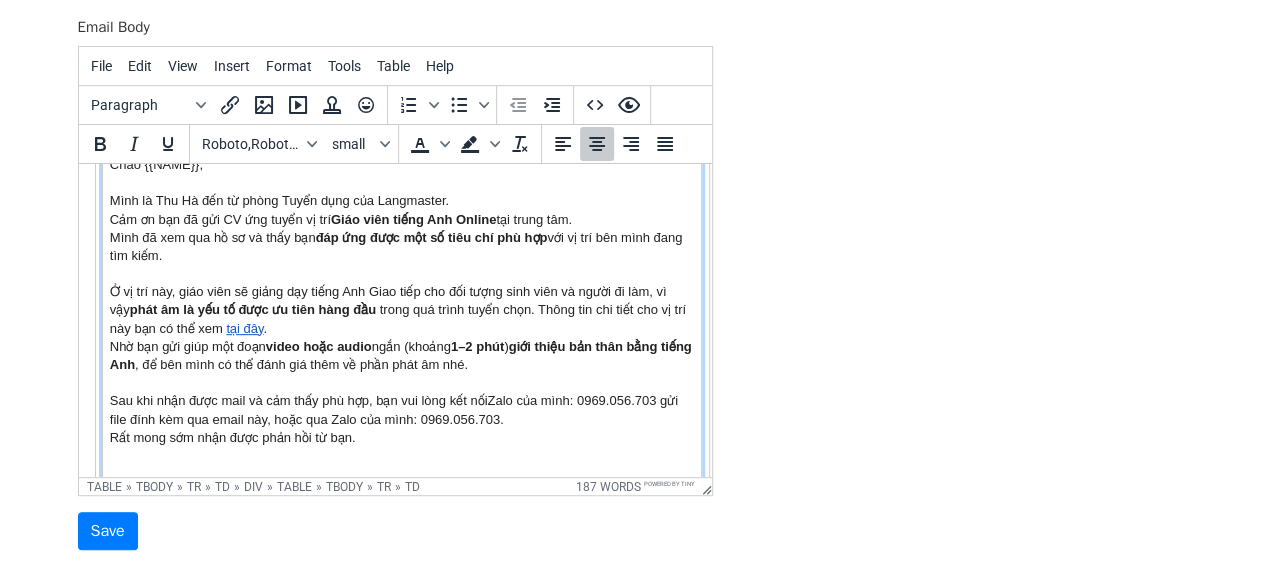 click on "Chào {{NAME}}, Mình là Thu Hà đến từ phòng Tuyển dụng của Langmaster. Cảm ơn bạn đã gửi CV ứng tuyển vị trí  Giáo viên tiếng Anh Online  tại trung tâm. Mình đã xem qua hồ sơ và thấy bạn  đáp ứng được một số tiêu chí phù hợp  với vị trí bên mình đang tìm kiếm. Ở vị trí này, giáo viên sẽ giảng dạy tiếng Anh Giao tiếp cho đối tượng sinh viên và người đi làm, vì vậy  phát âm là yếu tố được ưu tiên hàng đầu   trong quá trình tuyển chọn. Thông tin chi tiết cho vị trí này bạn có thể xem   tại đây . Nhờ bạn gửi giúp một đoạn  video hoặc audio  ngắn (khoảng  1–2 phút )  giới thiệu bản thân bằng tiếng Anh , để bên mình có thể đánh giá thêm về phần phát âm nhé. Sau khi nhận được mail và cảm thấy phù hợp, bạn vui lòng kết nối  Rất mong sớm nhận được phản hồi từ bạn." at bounding box center (401, 328) 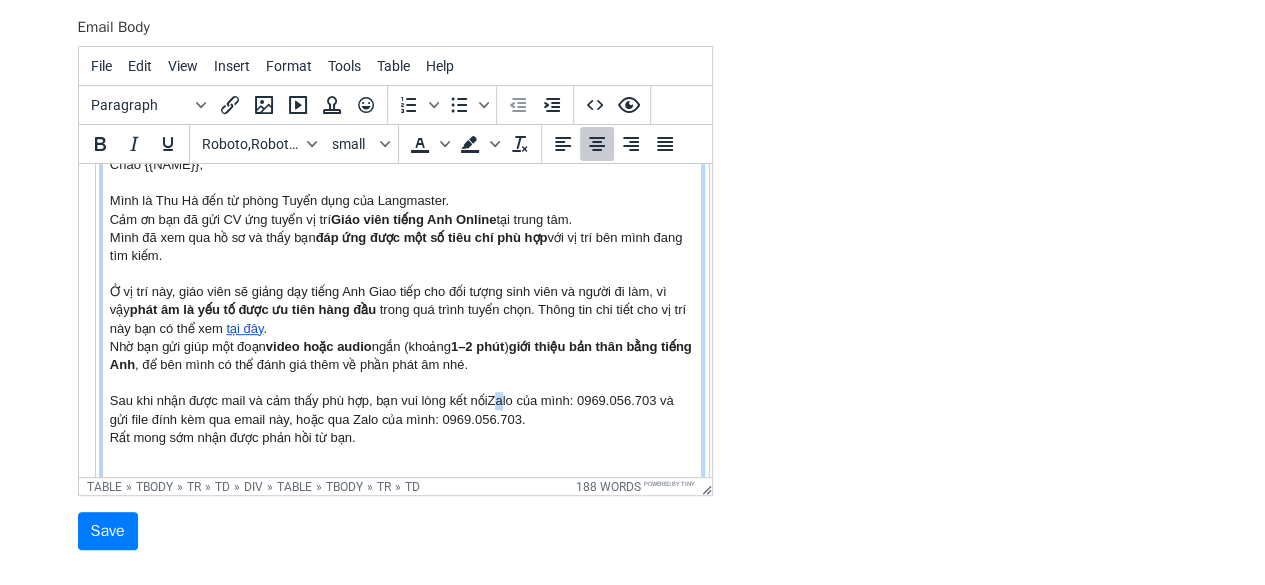 click on "Chào {{NAME}}, Mình là Thu Hà đến từ phòng Tuyển dụng của Langmaster. Cảm ơn bạn đã gửi CV ứng tuyển vị trí  Giáo viên tiếng Anh Online  tại trung tâm. Mình đã xem qua hồ sơ và thấy bạn  đáp ứng được một số tiêu chí phù hợp  với vị trí bên mình đang tìm kiếm. Ở vị trí này, giáo viên sẽ giảng dạy tiếng Anh Giao tiếp cho đối tượng sinh viên và người đi làm, vì vậy  phát âm là yếu tố được ưu tiên hàng đầu   trong quá trình tuyển chọn. Thông tin chi tiết cho vị trí này bạn có thể xem   tại đây . Nhờ bạn gửi giúp một đoạn  video hoặc audio  ngắn (khoảng  1–2 phút )  giới thiệu bản thân bằng tiếng Anh , để bên mình có thể đánh giá thêm về phần phát âm nhé. Sau khi nhận được mail và cảm thấy phù hợp, bạn vui lòng kết nối  Rất mong sớm nhận được phản hồi từ bạn." at bounding box center [401, 328] 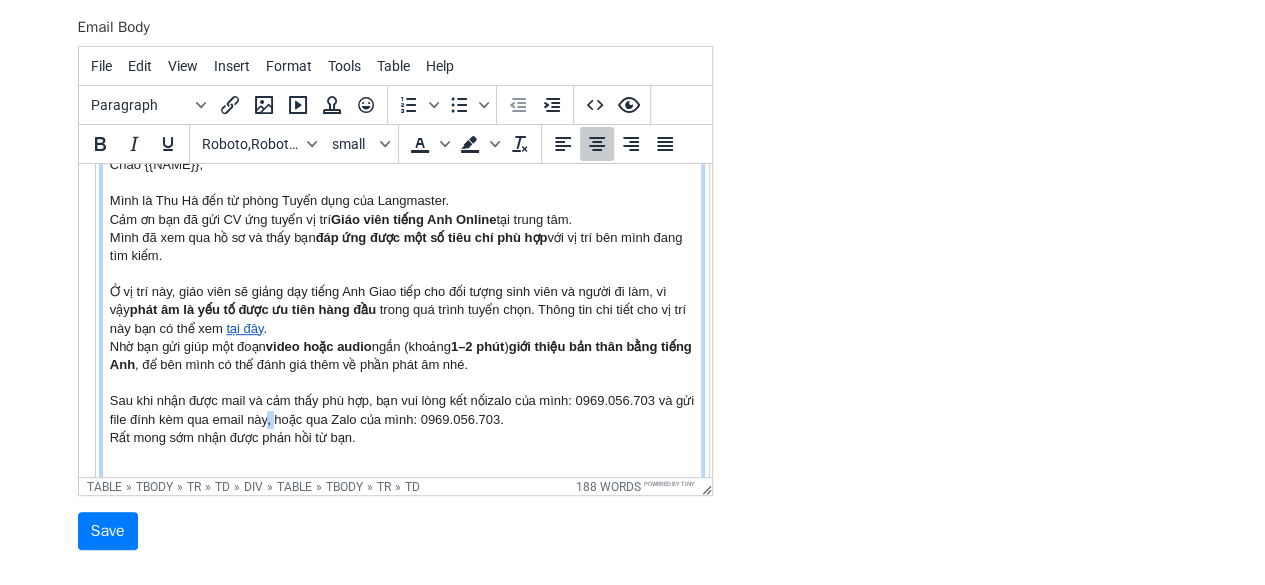 click on "Chào {{NAME}}, Mình là Thu Hà đến từ phòng Tuyển dụng của Langmaster. Cảm ơn bạn đã gửi CV ứng tuyển vị trí  Giáo viên tiếng Anh Online  tại trung tâm. Mình đã xem qua hồ sơ và thấy bạn  đáp ứng được một số tiêu chí phù hợp  với vị trí bên mình đang tìm kiếm. Ở vị trí này, giáo viên sẽ giảng dạy tiếng Anh Giao tiếp cho đối tượng sinh viên và người đi làm, vì vậy  phát âm là yếu tố được ưu tiên hàng đầu   trong quá trình tuyển chọn. Thông tin chi tiết cho vị trí này bạn có thể xem   tại đây . Nhờ bạn gửi giúp một đoạn  video hoặc audio  ngắn (khoảng  1–2 phút )  giới thiệu bản thân bằng tiếng Anh , để bên mình có thể đánh giá thêm về phần phát âm nhé. Sau khi nhận được mail và cảm thấy phù hợp, bạn vui lòng kết nối  Rất mong sớm nhận được phản hồi từ bạn." at bounding box center [401, 328] 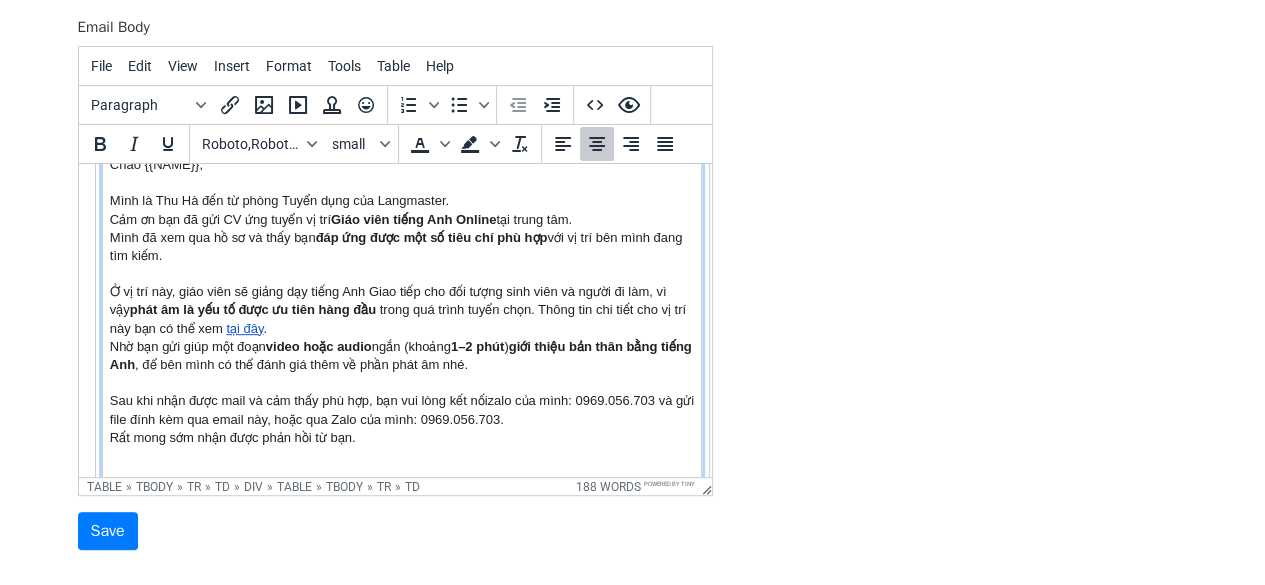 click on "Chào {{NAME}}, Mình là Thu Hà đến từ phòng Tuyển dụng của Langmaster. Cảm ơn bạn đã gửi CV ứng tuyển vị trí  Giáo viên tiếng Anh Online  tại trung tâm. Mình đã xem qua hồ sơ và thấy bạn  đáp ứng được một số tiêu chí phù hợp  với vị trí bên mình đang tìm kiếm. Ở vị trí này, giáo viên sẽ giảng dạy tiếng Anh Giao tiếp cho đối tượng sinh viên và người đi làm, vì vậy  phát âm là yếu tố được ưu tiên hàng đầu   trong quá trình tuyển chọn. Thông tin chi tiết cho vị trí này bạn có thể xem   tại đây . Nhờ bạn gửi giúp một đoạn  video hoặc audio  ngắn (khoảng  1–2 phút )  giới thiệu bản thân bằng tiếng Anh , để bên mình có thể đánh giá thêm về phần phát âm nhé. Sau khi nhận được mail và cảm thấy phù hợp, bạn vui lòng kết nối  Rất mong sớm nhận được phản hồi từ bạn." at bounding box center (401, 328) 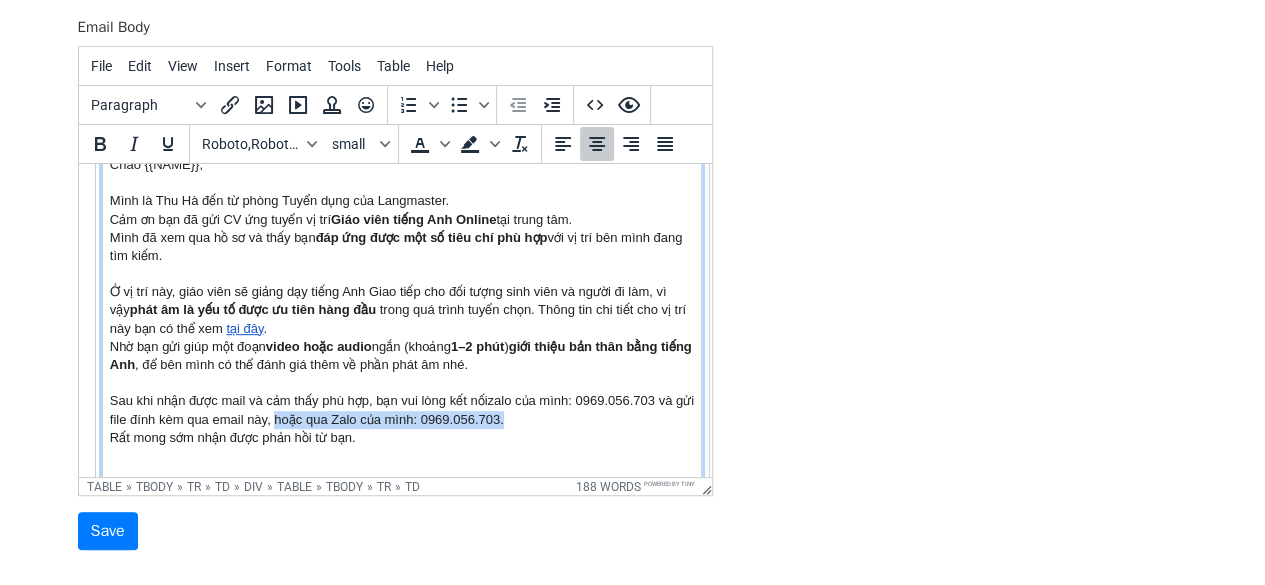 drag, startPoint x: 295, startPoint y: 418, endPoint x: 544, endPoint y: 418, distance: 249 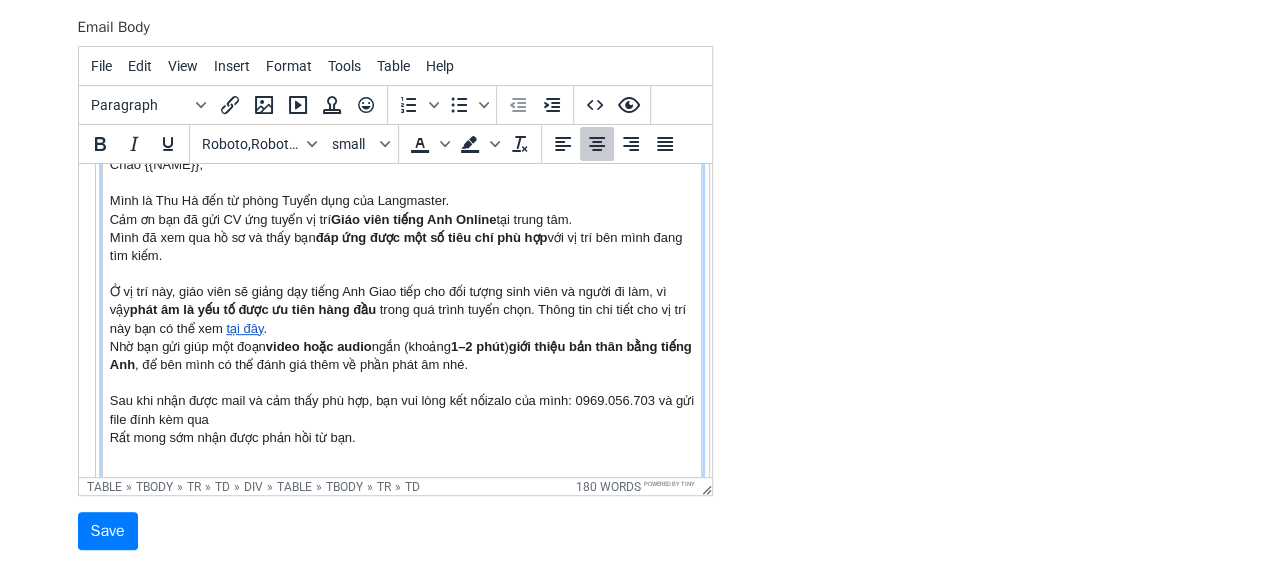 click on "Chào {{NAME}}, Mình là Thu Hà đến từ phòng Tuyển dụng của Langmaster. Cảm ơn bạn đã gửi CV ứng tuyển vị trí  Giáo viên tiếng Anh Online  tại trung tâm. Mình đã xem qua hồ sơ và thấy bạn  đáp ứng được một số tiêu chí phù hợp  với vị trí bên mình đang tìm kiếm. Ở vị trí này, giáo viên sẽ giảng dạy tiếng Anh Giao tiếp cho đối tượng sinh viên và người đi làm, vì vậy  phát âm là yếu tố được ưu tiên hàng đầu   trong quá trình tuyển chọn. Thông tin chi tiết cho vị trí này bạn có thể xem   tại đây . Nhờ bạn gửi giúp một đoạn  video hoặc audio  ngắn (khoảng  1–2 phút )  giới thiệu bản thân bằng tiếng Anh , để bên mình có thể đánh giá thêm về phần phát âm nhé. Sau khi nhận được mail và cảm thấy phù hợp, bạn vui lòng kết nối  zalo của mình: 0969.056.703 và gửi file đính kèm qua" at bounding box center (401, 328) 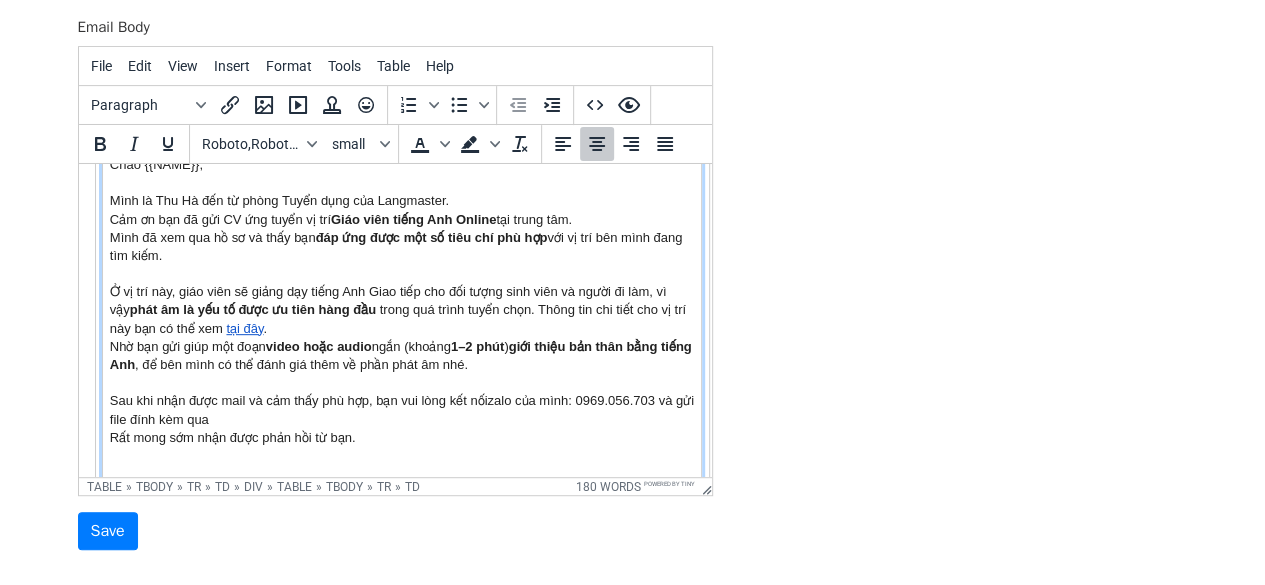 drag, startPoint x: 207, startPoint y: 419, endPoint x: 261, endPoint y: 418, distance: 54.00926 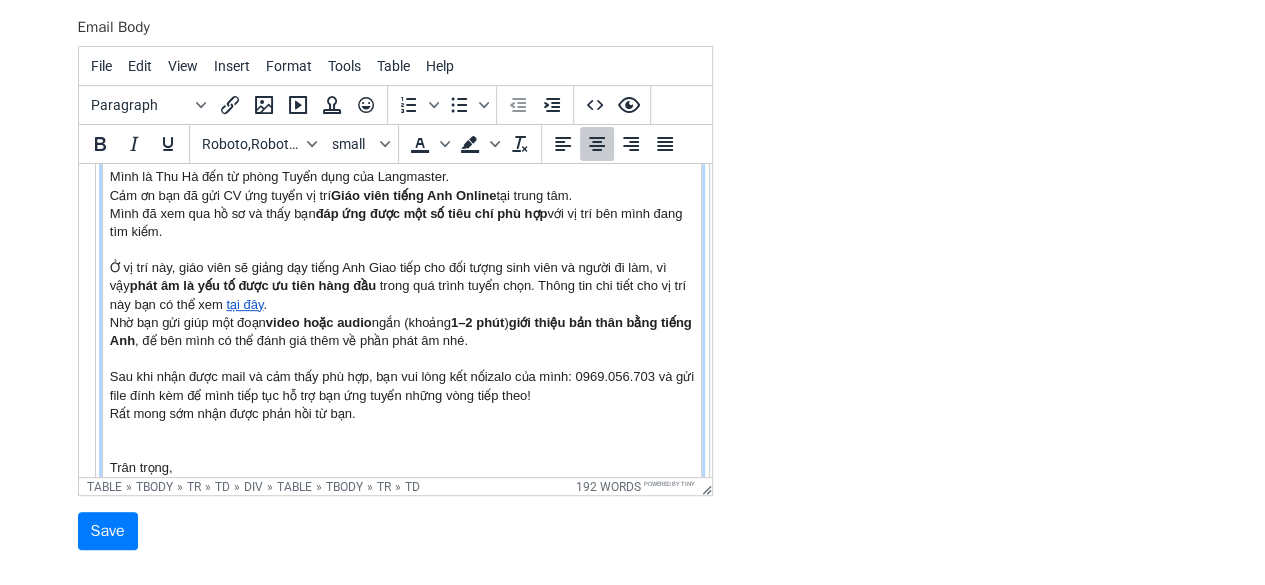 scroll, scrollTop: 267, scrollLeft: 0, axis: vertical 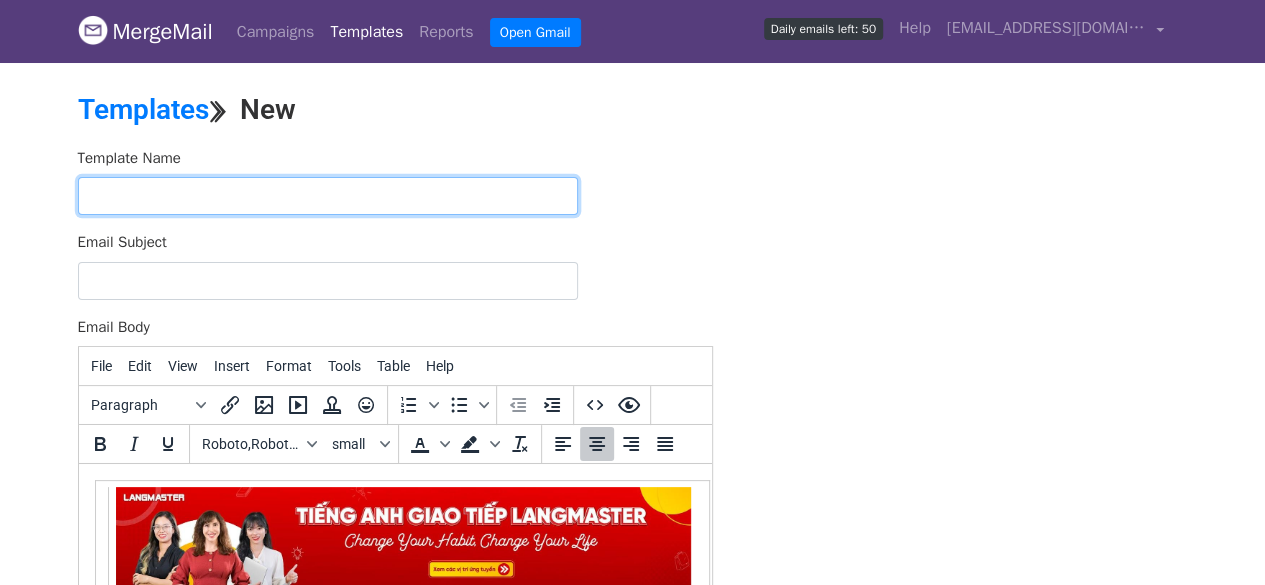 click at bounding box center (328, 196) 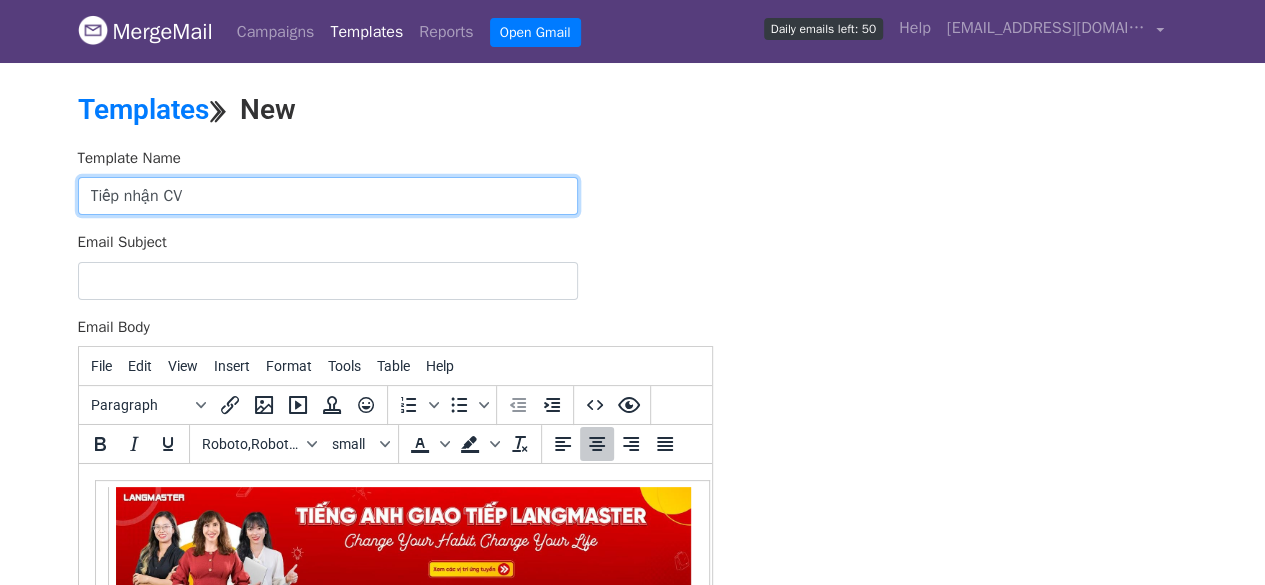 type on "Tiếp nhận CV" 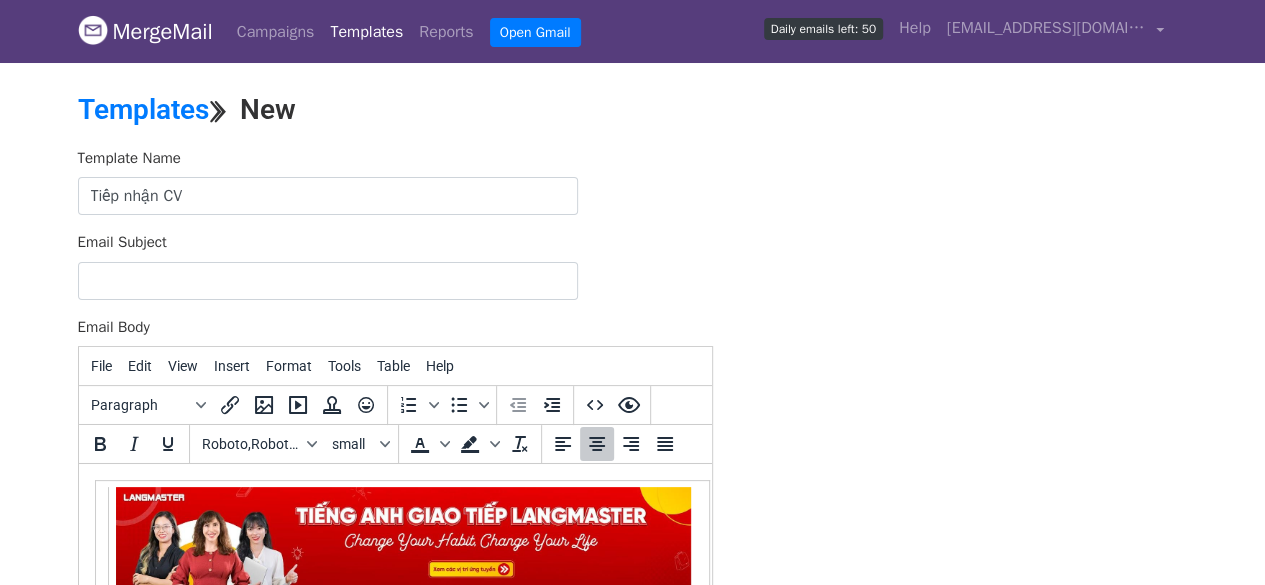 click on "Email Subject" at bounding box center [395, 265] 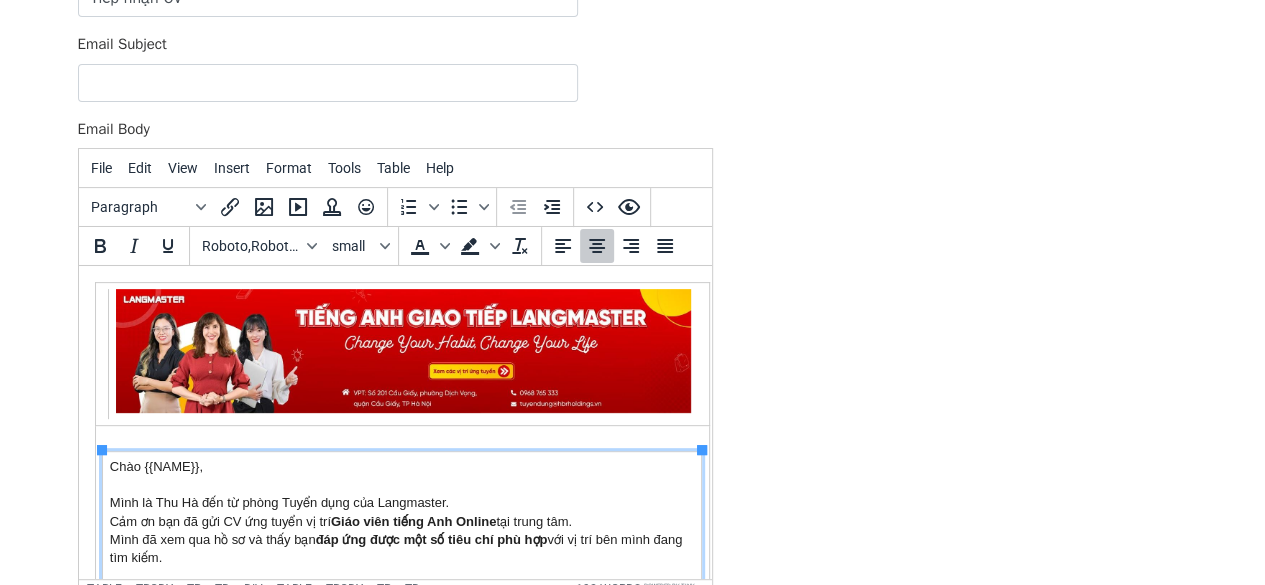 scroll, scrollTop: 200, scrollLeft: 0, axis: vertical 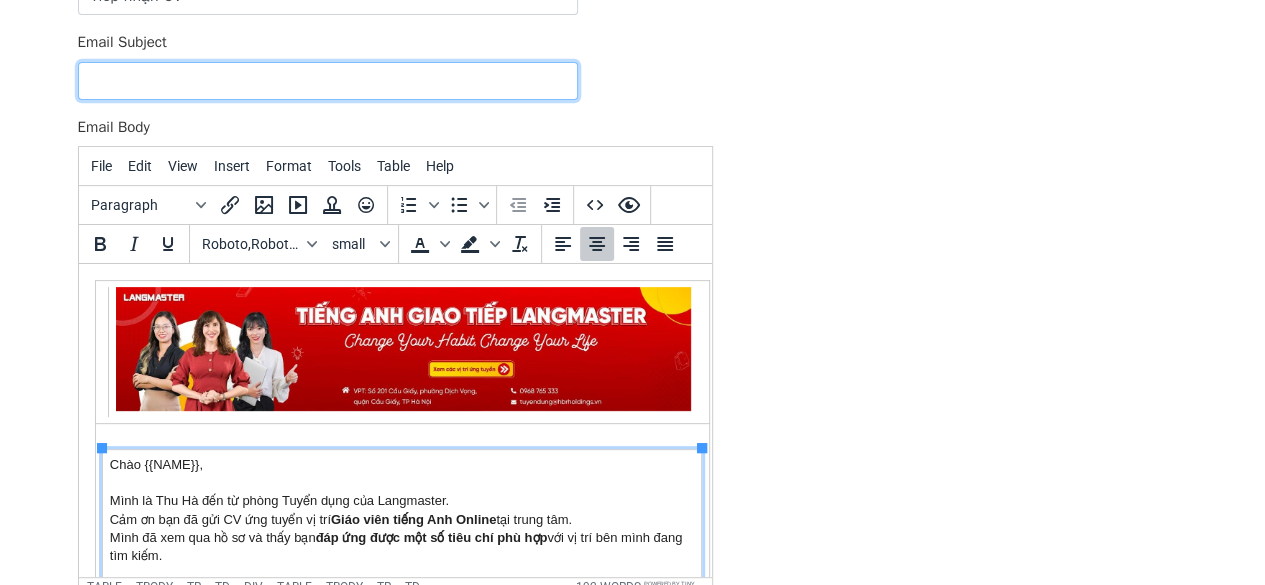click on "Email Subject" at bounding box center [328, 81] 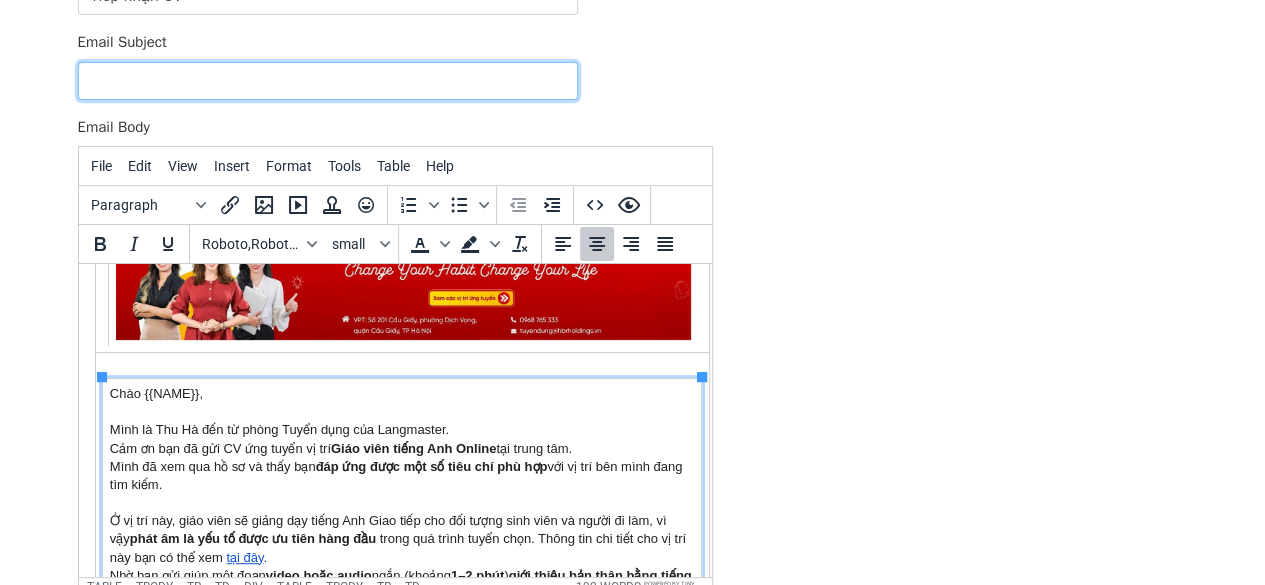 scroll, scrollTop: 0, scrollLeft: 0, axis: both 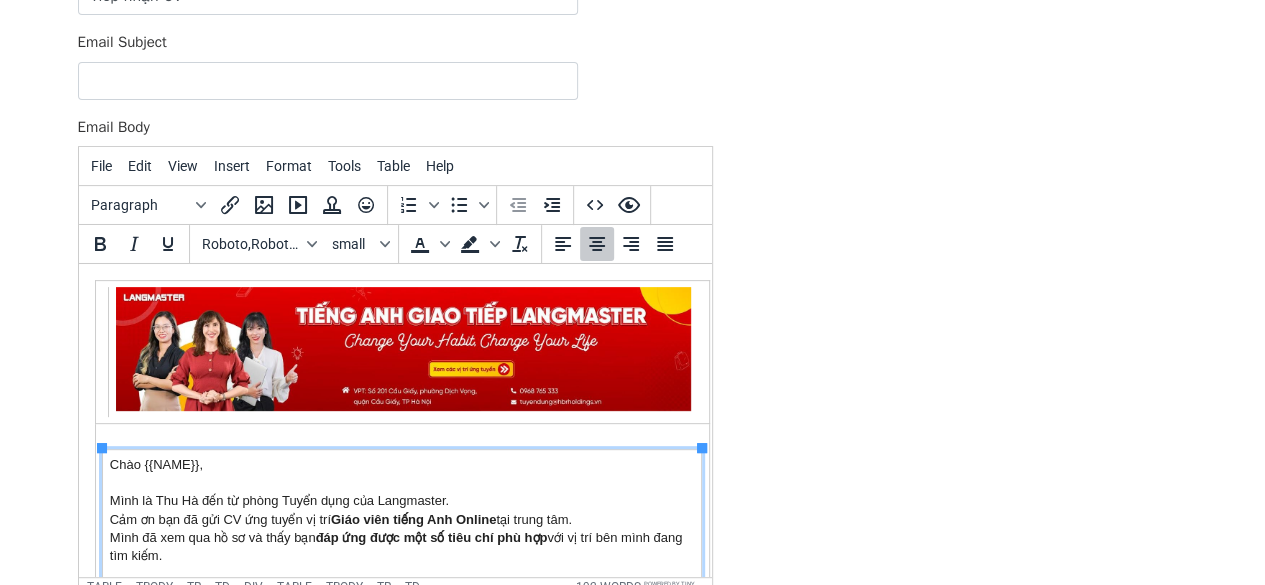 click on "Template Name
Tiếp nhận CV
Email Subject
Email Body
File Edit View Insert Format Tools Table Help Paragraph To open the popup, press Shift+Enter To open the popup, press Shift+Enter Roboto,RobotoDraft,Helvetica,Arial,sans-serif small To open the popup, press Shift+Enter To open the popup, press Shift+Enter table  »  tbody  »  tr  »  td  »  div  »  table  »  tbody  »  tr  »  td 192 words Powered by Tiny
Save" at bounding box center (633, 299) 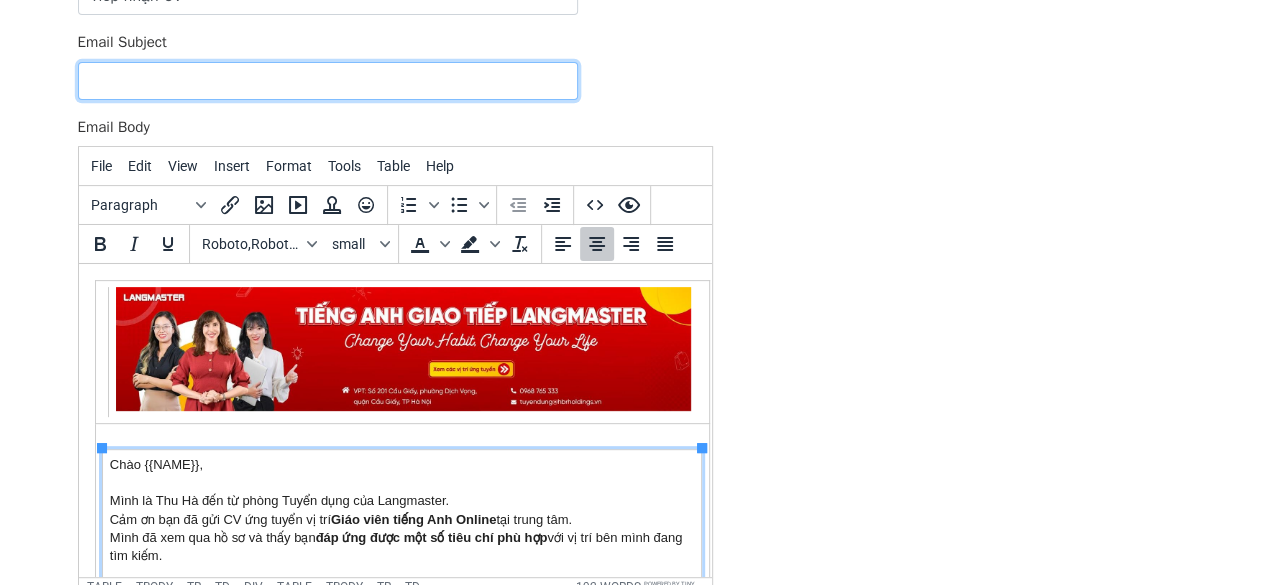 click on "Email Subject" at bounding box center (328, 81) 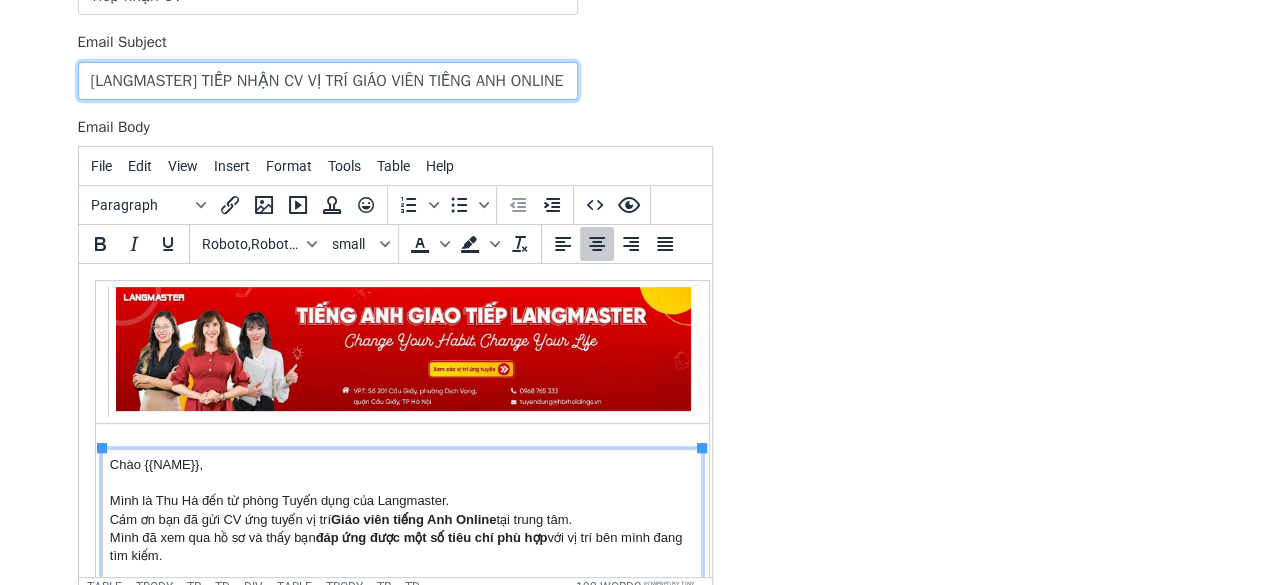 scroll, scrollTop: 0, scrollLeft: 15, axis: horizontal 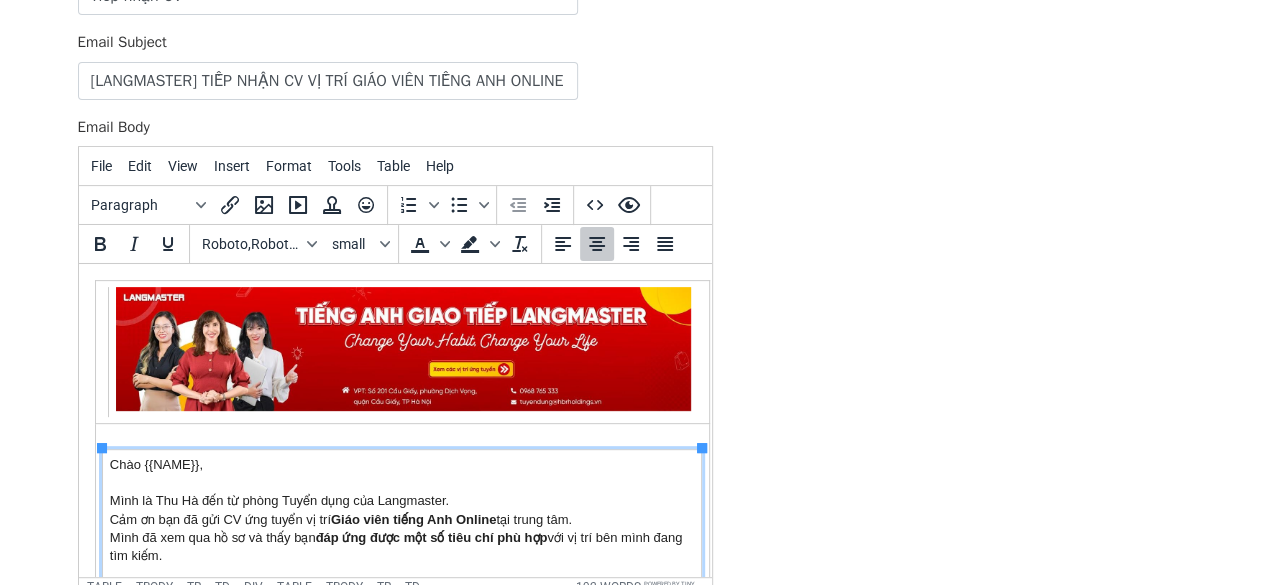 click on "Template Name
Tiếp nhận CV
Email Subject
[LANGMASTER] TIẾP NHẬN CV VỊ TRÍ GIÁO VIÊN TIẾNG ANH ONLINE
Email Body
File Edit View Insert Format Tools Table Help Paragraph To open the popup, press Shift+Enter To open the popup, press Shift+Enter Roboto,RobotoDraft,Helvetica,Arial,sans-serif small To open the popup, press Shift+Enter To open the popup, press Shift+Enter table  »  tbody  »  tr  »  td  »  div  »  table  »  tbody  »  tr  »  td 192 words Powered by Tiny
Save" at bounding box center [633, 299] 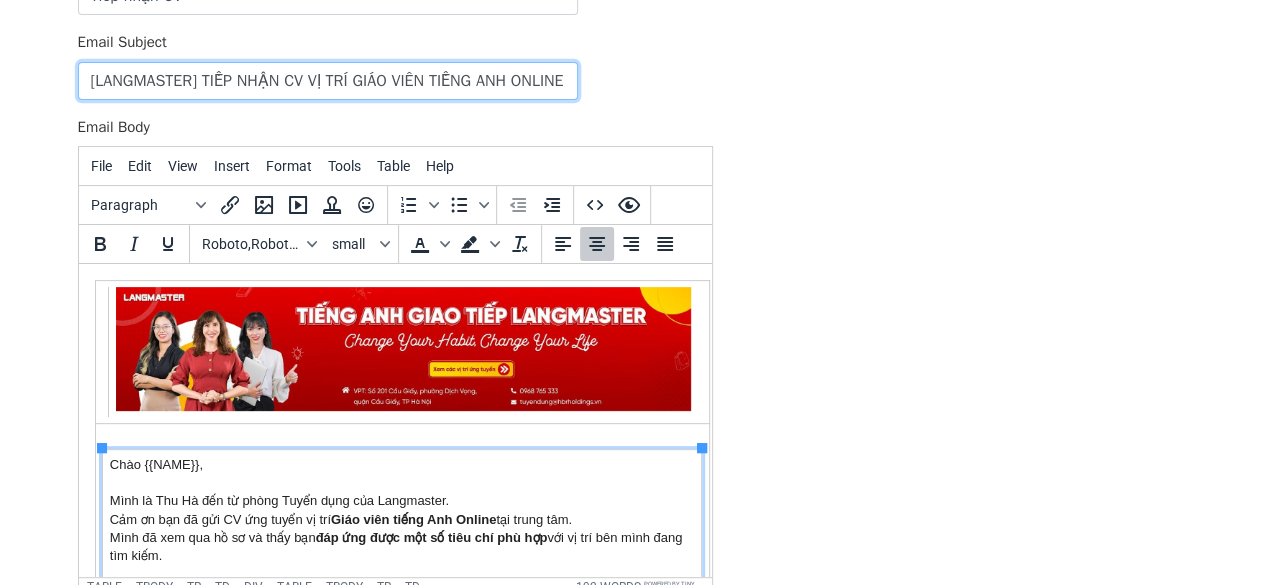 drag, startPoint x: 305, startPoint y: 77, endPoint x: 290, endPoint y: 77, distance: 15 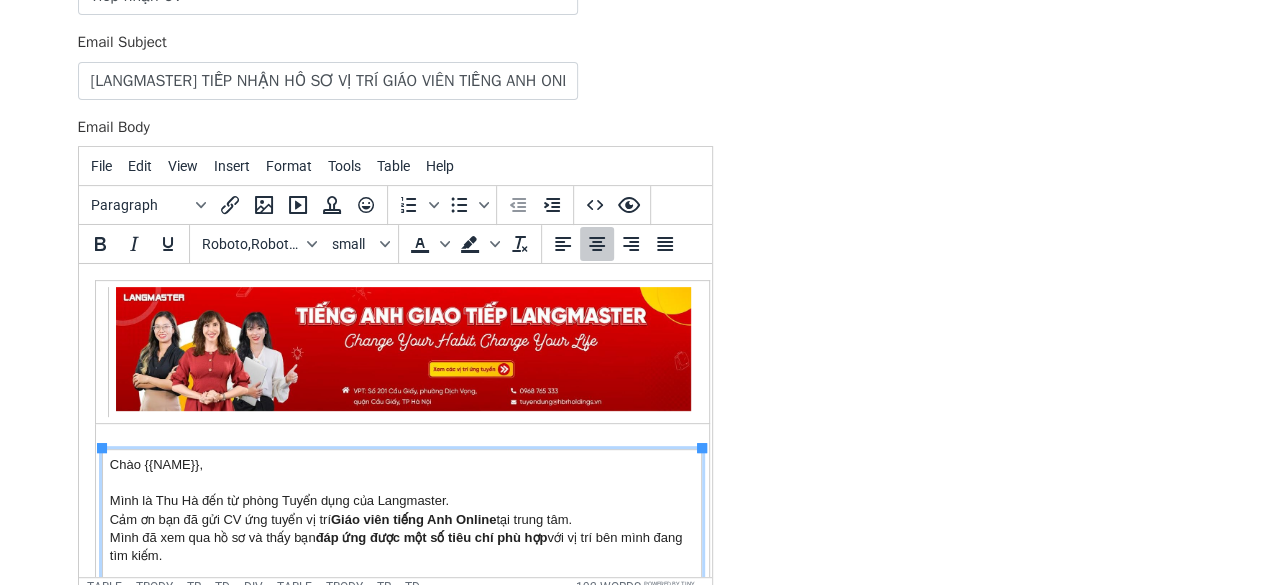 click on "Template Name
Tiếp nhận CV
Email Subject
[LANGMASTER] TIẾP NHẬN HỒ SƠ VỊ TRÍ GIÁO VIÊN TIẾNG ANH ONLINE
Email Body
File Edit View Insert Format Tools Table Help Paragraph To open the popup, press Shift+Enter To open the popup, press Shift+Enter Roboto,RobotoDraft,Helvetica,Arial,sans-serif small To open the popup, press Shift+Enter To open the popup, press Shift+Enter table  »  tbody  »  tr  »  td  »  div  »  table  »  tbody  »  tr  »  td 192 words Powered by Tiny
Save" at bounding box center [633, 299] 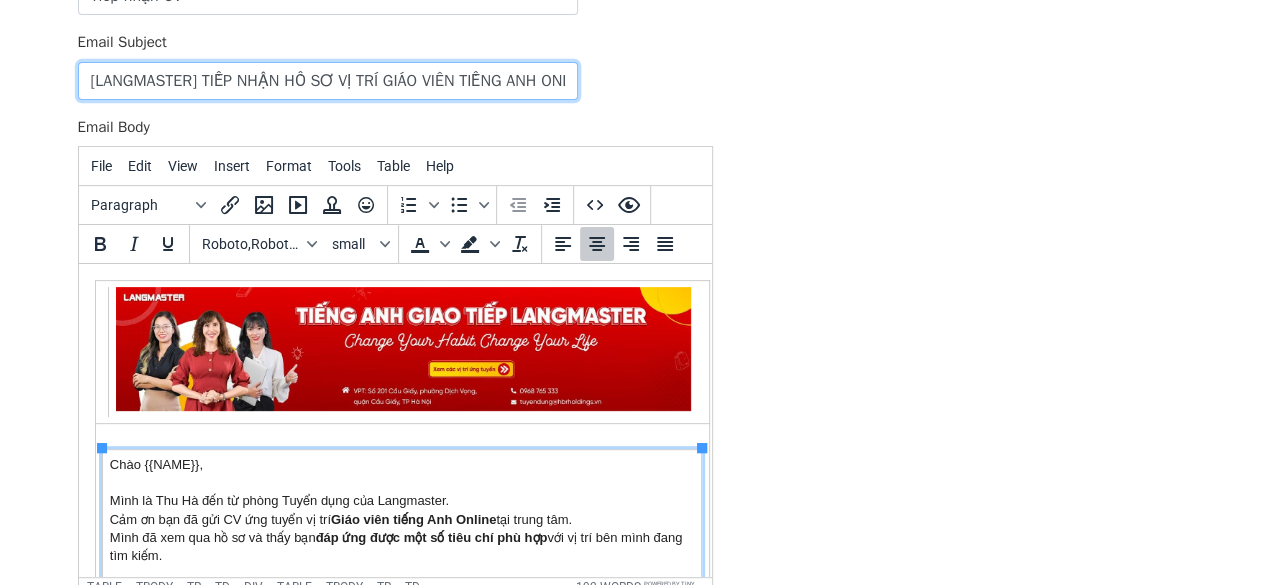 click on "[LANGMASTER] TIẾP NHẬN HỒ SƠ VỊ TRÍ GIÁO VIÊN TIẾNG ANH ONLINE" at bounding box center [328, 81] 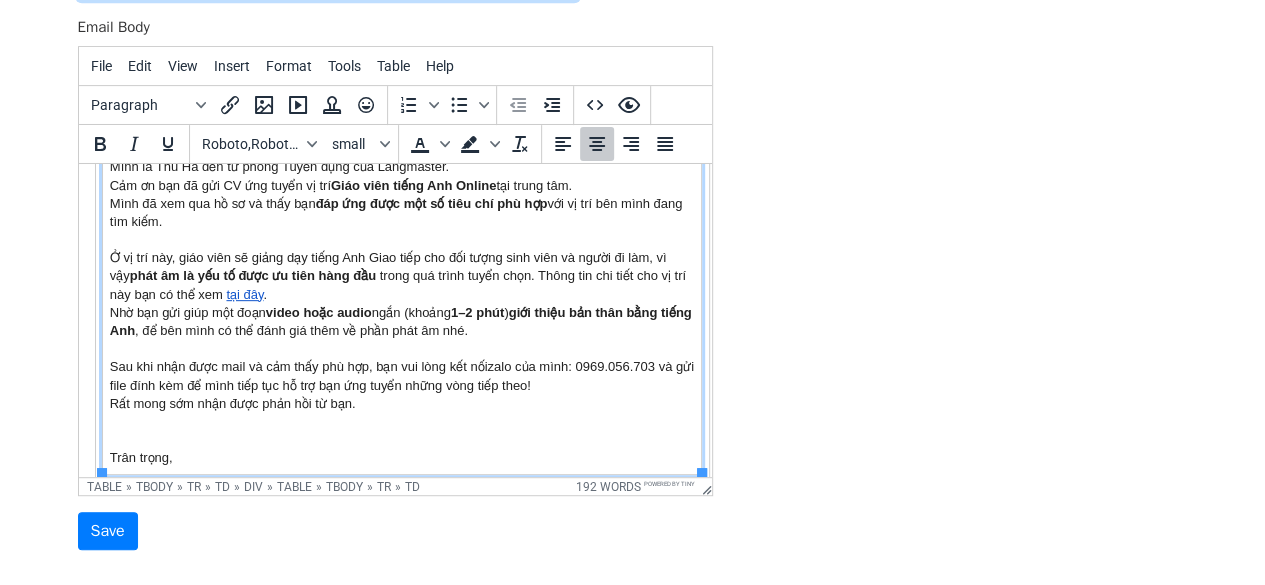 scroll, scrollTop: 267, scrollLeft: 0, axis: vertical 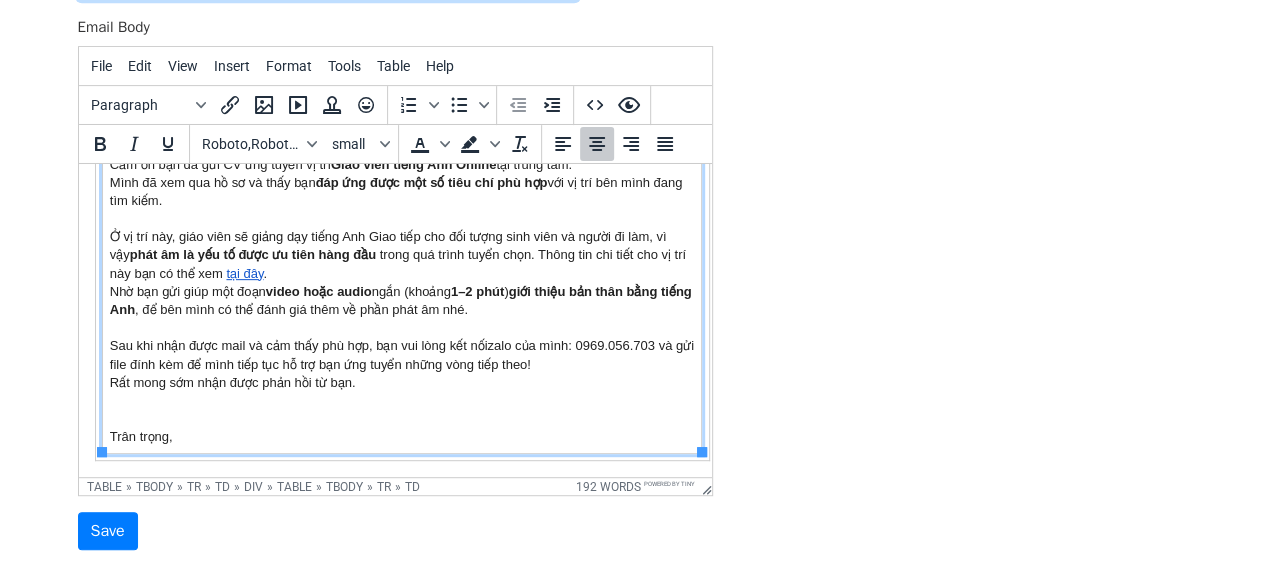 type on "[LANGMASTER] TIẾP NHẬN HỒ SƠ ỨNG TUYỂN VỊ TRÍ GIÁO VIÊN TIẾNG ANH ONLINE" 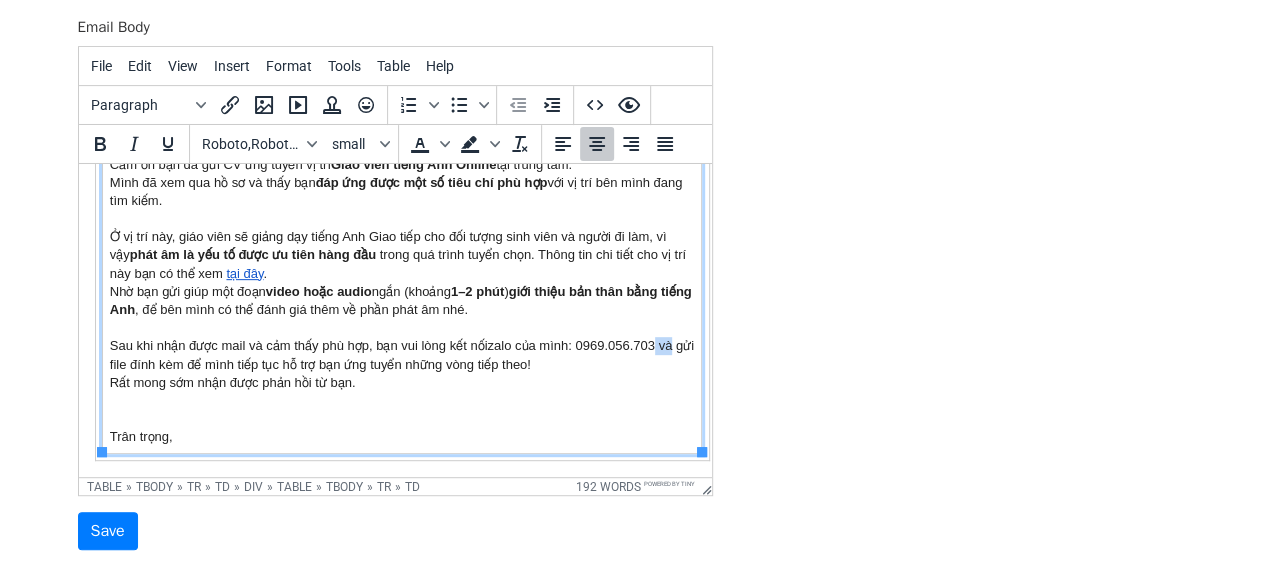 drag, startPoint x: 676, startPoint y: 334, endPoint x: 663, endPoint y: 332, distance: 13.152946 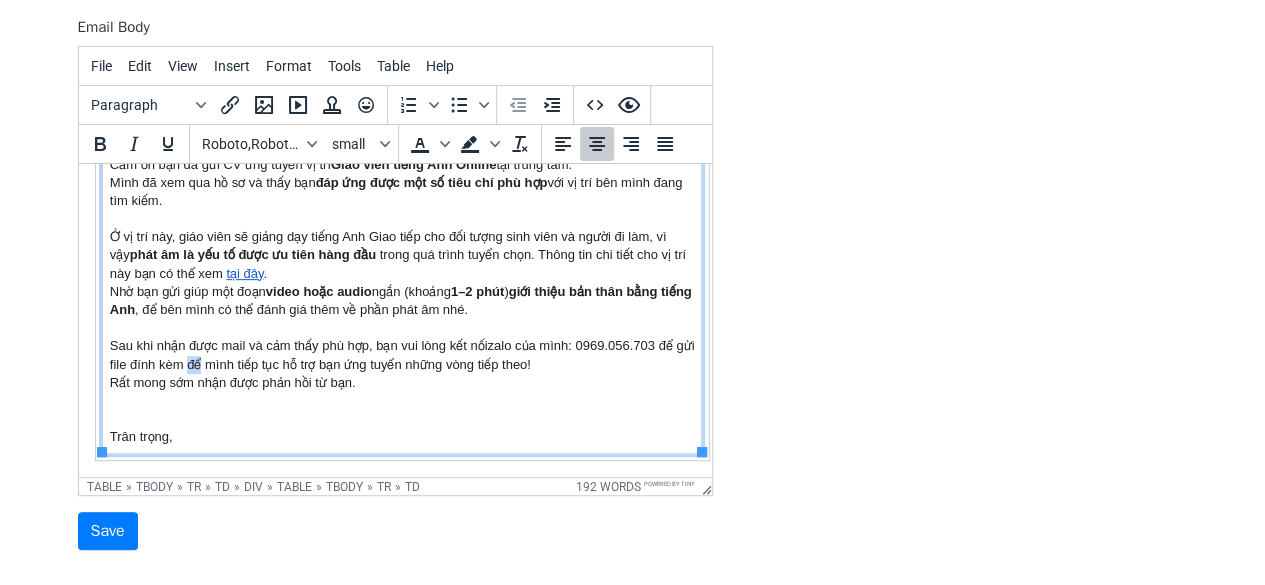 click on "Chào {{NAME}}, Mình là Thu Hà đến từ phòng Tuyển dụng của Langmaster. Cảm ơn bạn đã gửi CV ứng tuyển vị trí  Giáo viên tiếng Anh Online  tại trung tâm. Mình đã xem qua hồ sơ và thấy bạn  đáp ứng được một số tiêu chí phù hợp  với vị trí bên mình đang tìm kiếm. Ở vị trí này, giáo viên sẽ giảng dạy tiếng Anh Giao tiếp cho đối tượng sinh viên và người đi làm, vì vậy  phát âm là yếu tố được ưu tiên hàng đầu   trong quá trình tuyển chọn. Thông tin chi tiết cho vị trí này bạn có thể xem   tại đây . Nhờ bạn gửi giúp một đoạn  video hoặc audio  ngắn (khoảng  1–2 phút )  giới thiệu bản thân bằng tiếng Anh , để bên mình có thể đánh giá thêm về phần phát âm nhé. Sau khi nhận được mail và cảm thấy phù hợp, bạn vui lòng kết nối  Rất mong sớm nhận được phản hồi từ bạn." at bounding box center [401, 273] 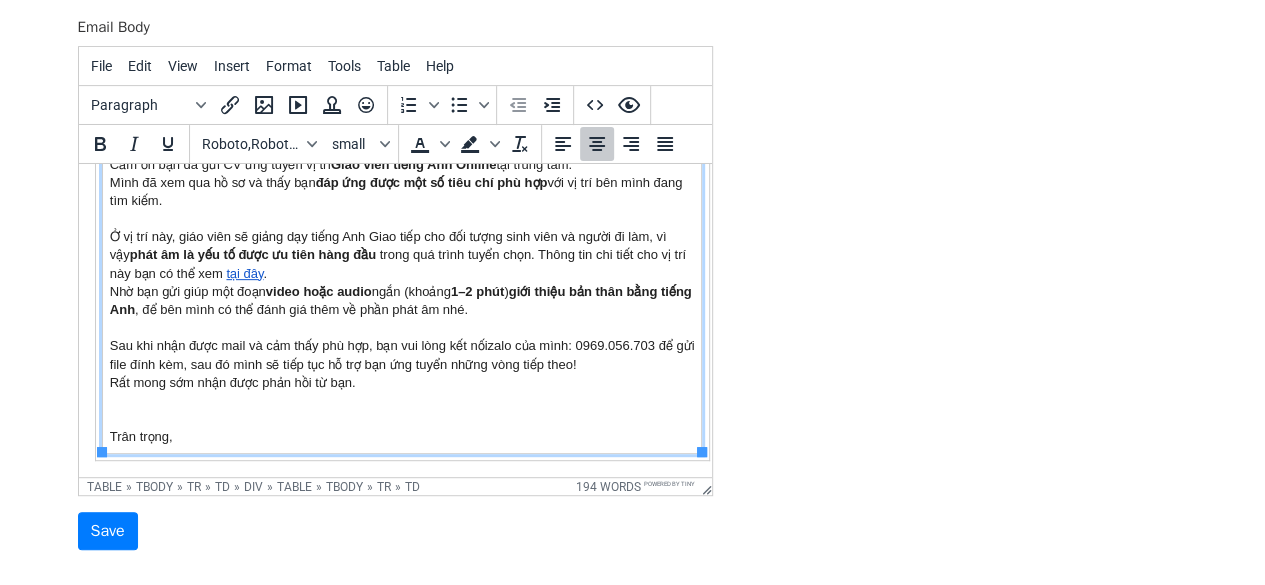 click on "Template Name
Tiếp nhận CV
Email Subject
[LANGMASTER] TIẾP NHẬN HỒ SƠ ỨNG TUYỂN VỊ TRÍ GIÁO VIÊN TIẾNG ANH ONLINE
Email Body
File Edit View Insert Format Tools Table Help Paragraph To open the popup, press Shift+Enter To open the popup, press Shift+Enter Roboto,RobotoDraft,Helvetica,Arial,sans-serif small To open the popup, press Shift+Enter To open the popup, press Shift+Enter table  »  tbody  »  tr  »  td  »  div  »  table  »  tbody  »  tr  »  td 194 words Powered by Tiny
Save" at bounding box center (633, 199) 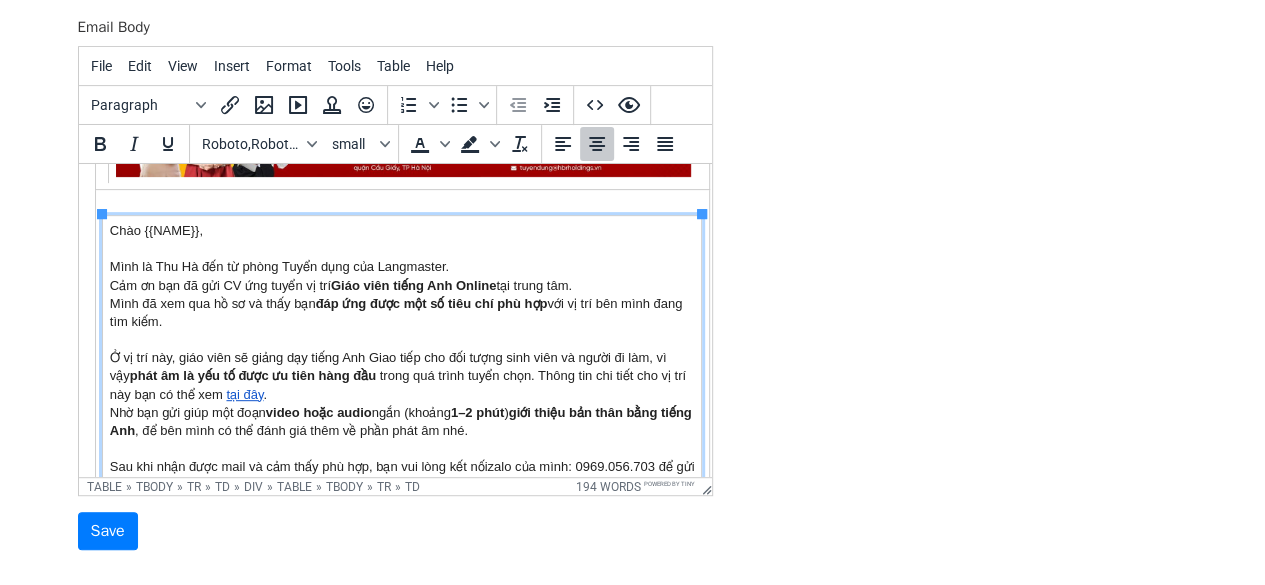 scroll, scrollTop: 267, scrollLeft: 0, axis: vertical 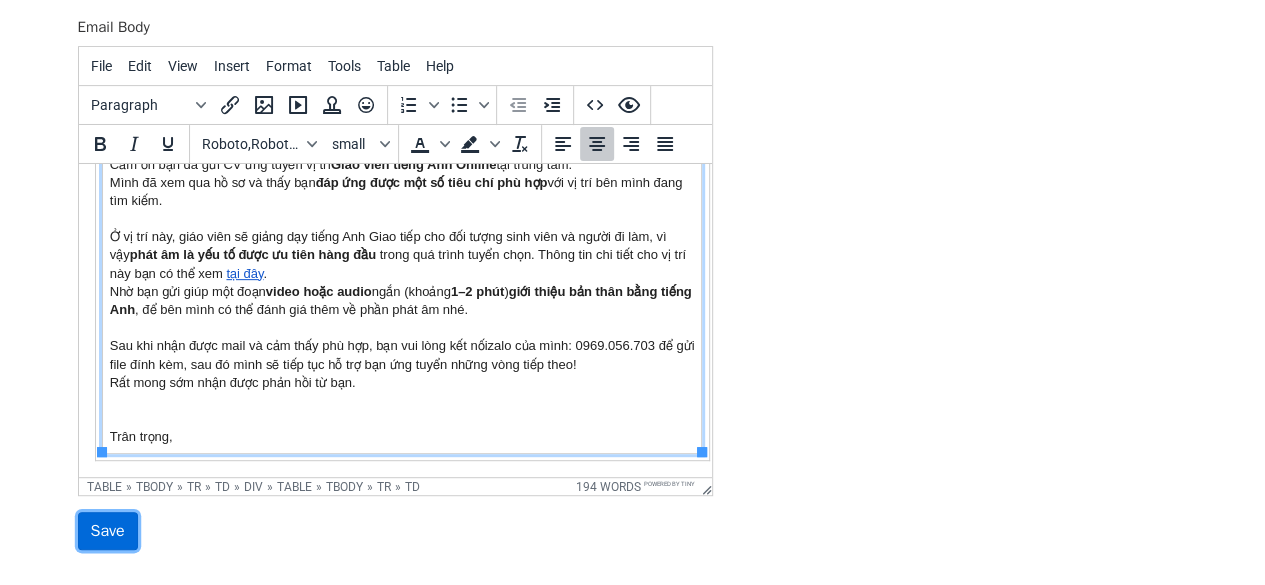 click on "Save" at bounding box center (108, 531) 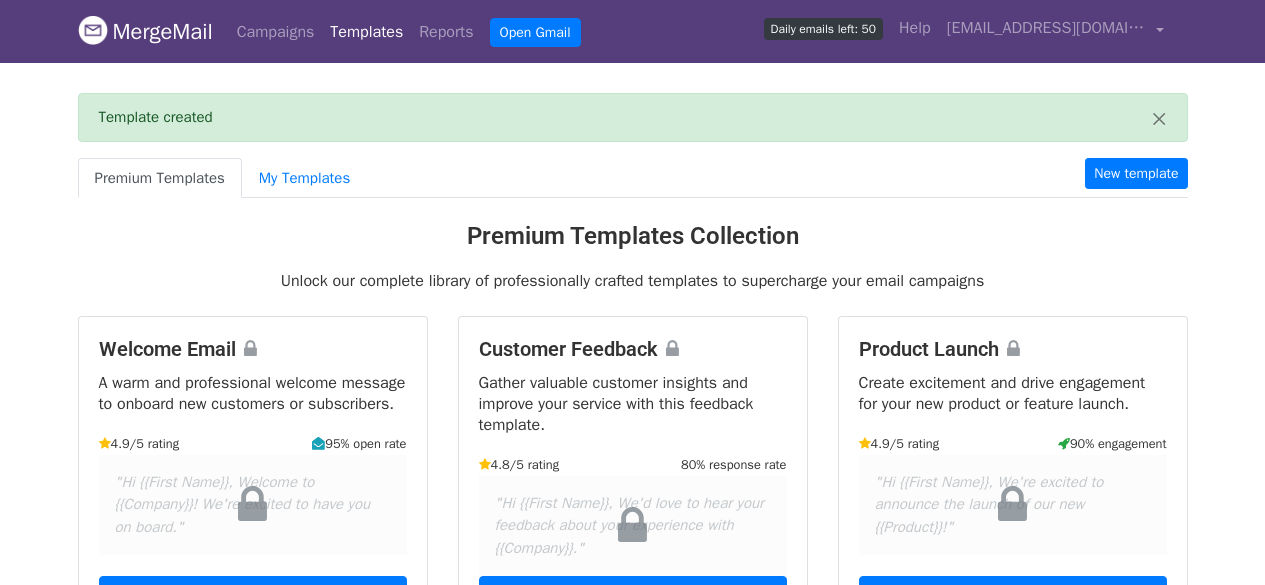scroll, scrollTop: 0, scrollLeft: 0, axis: both 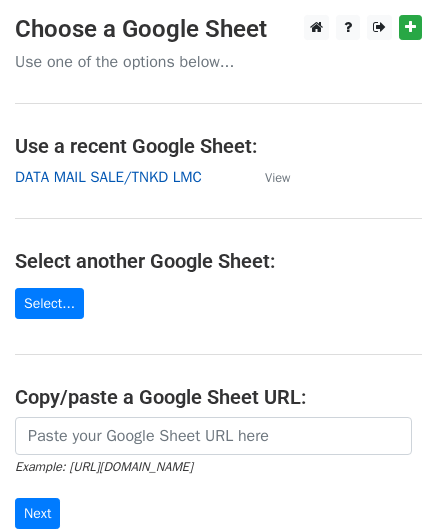 click on "DATA MAIL SALE/TNKD LMC" at bounding box center (108, 177) 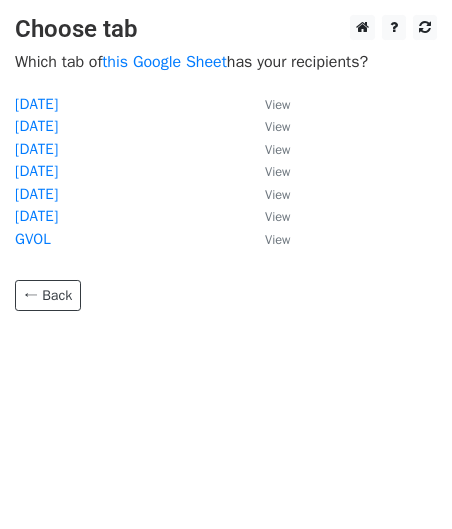 scroll, scrollTop: 0, scrollLeft: 0, axis: both 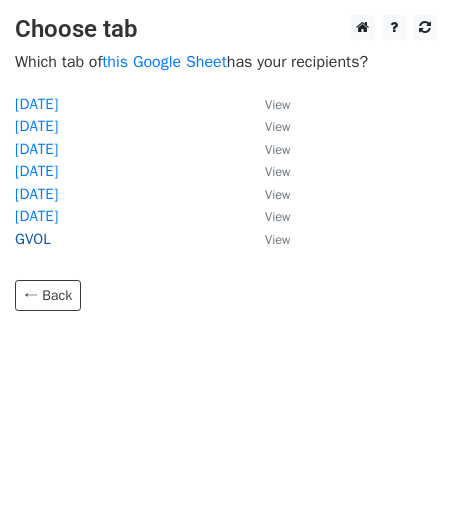 click on "GVOL" at bounding box center [33, 239] 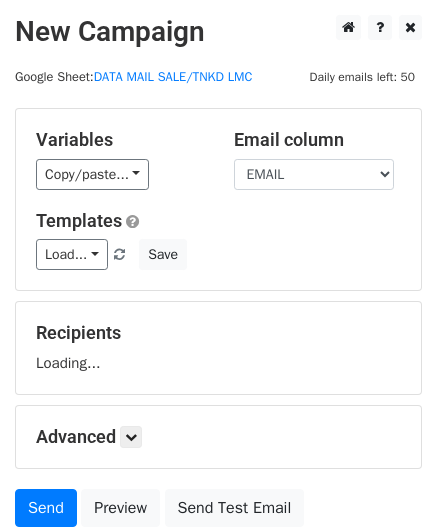 scroll, scrollTop: 0, scrollLeft: 0, axis: both 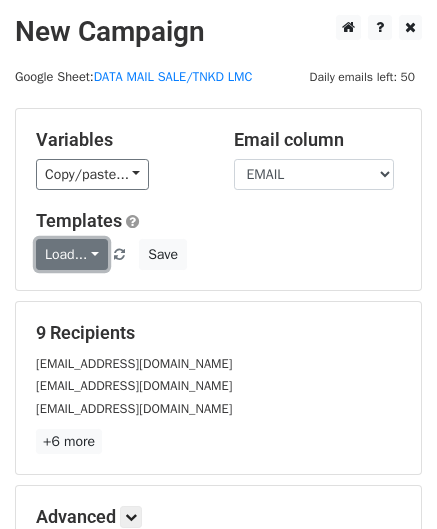 click on "Load..." at bounding box center (72, 254) 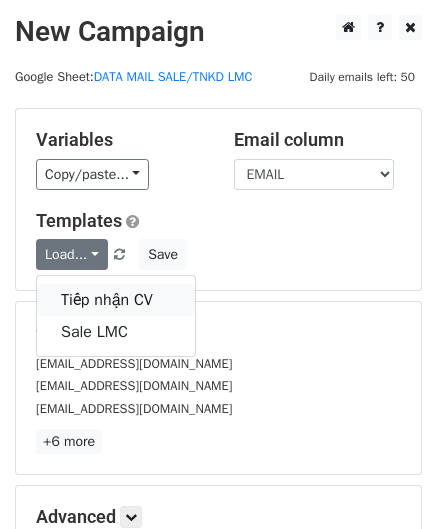 click on "Tiếp nhận CV" at bounding box center [116, 300] 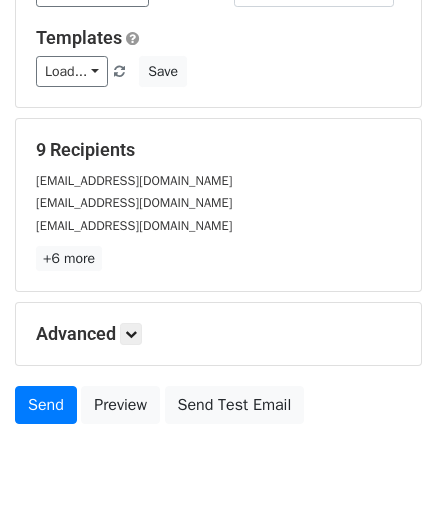 scroll, scrollTop: 244, scrollLeft: 0, axis: vertical 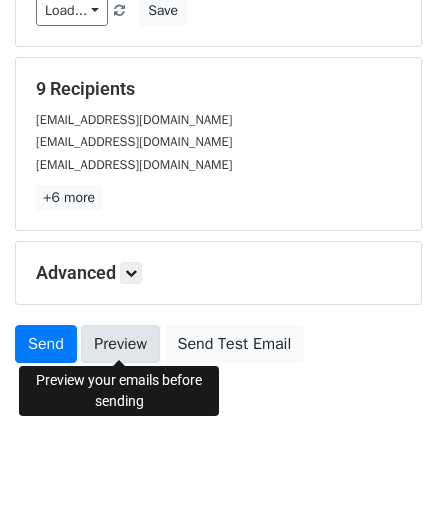 click on "Preview" at bounding box center [120, 344] 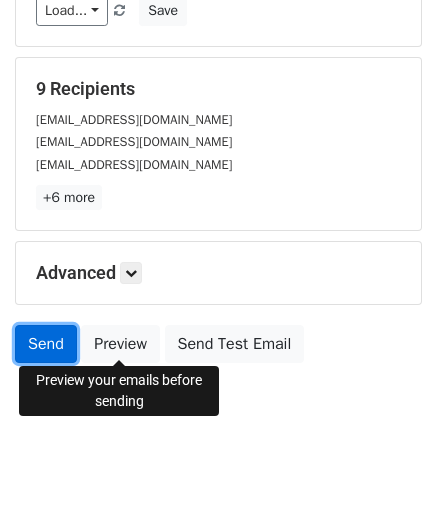 click on "Send" at bounding box center (46, 344) 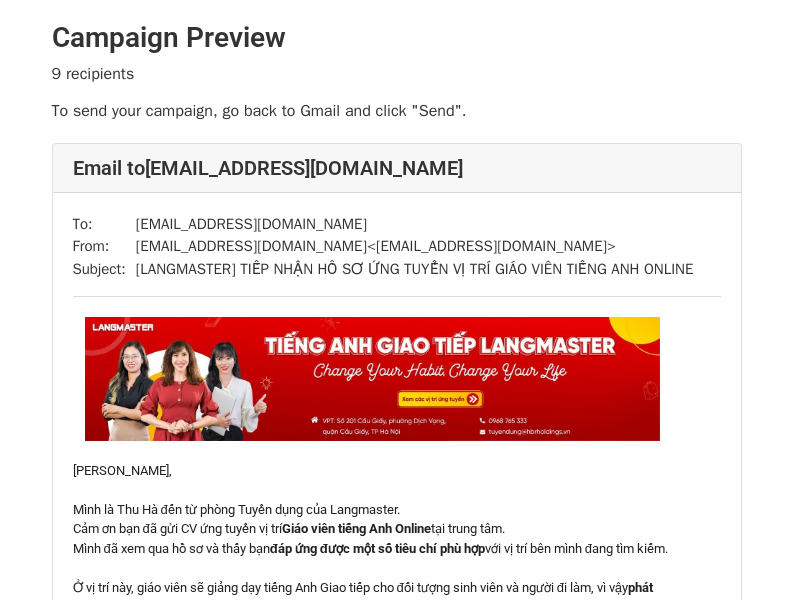 scroll, scrollTop: 0, scrollLeft: 0, axis: both 